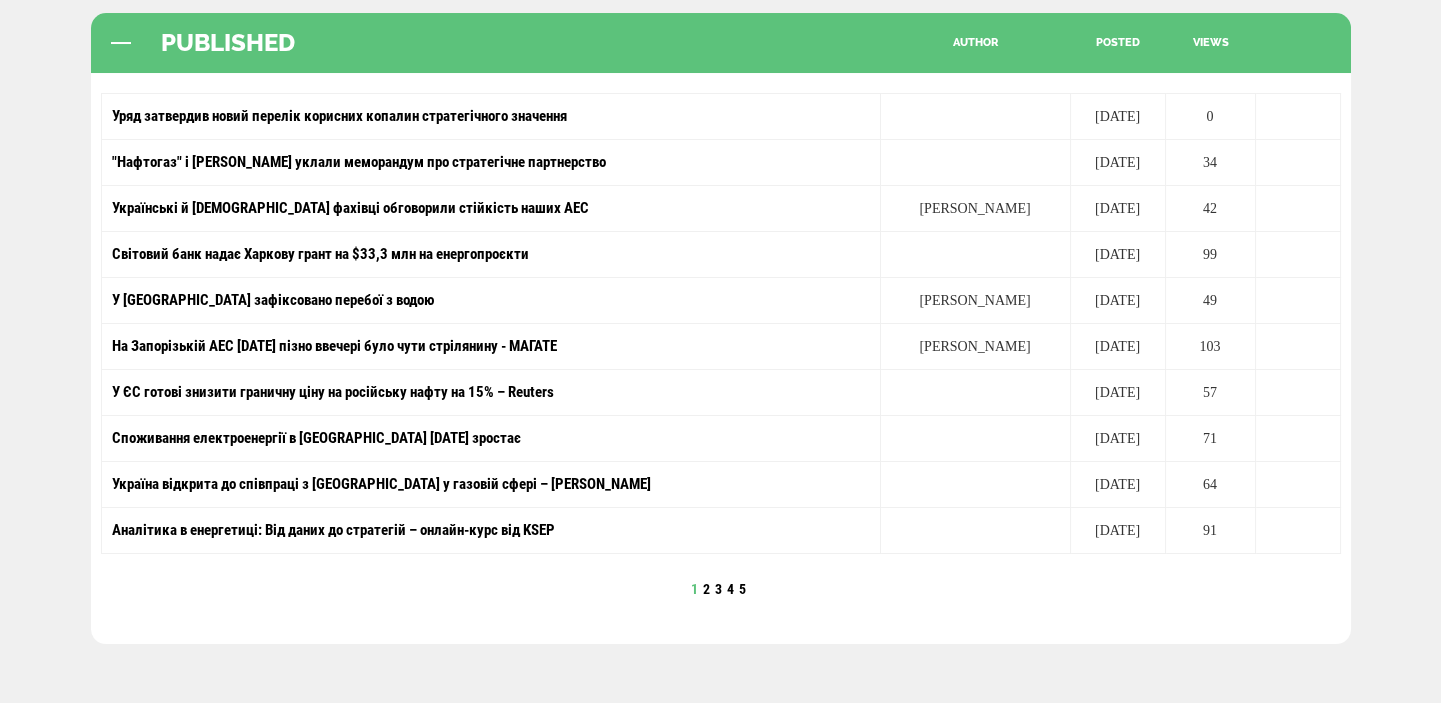 scroll, scrollTop: 424, scrollLeft: 0, axis: vertical 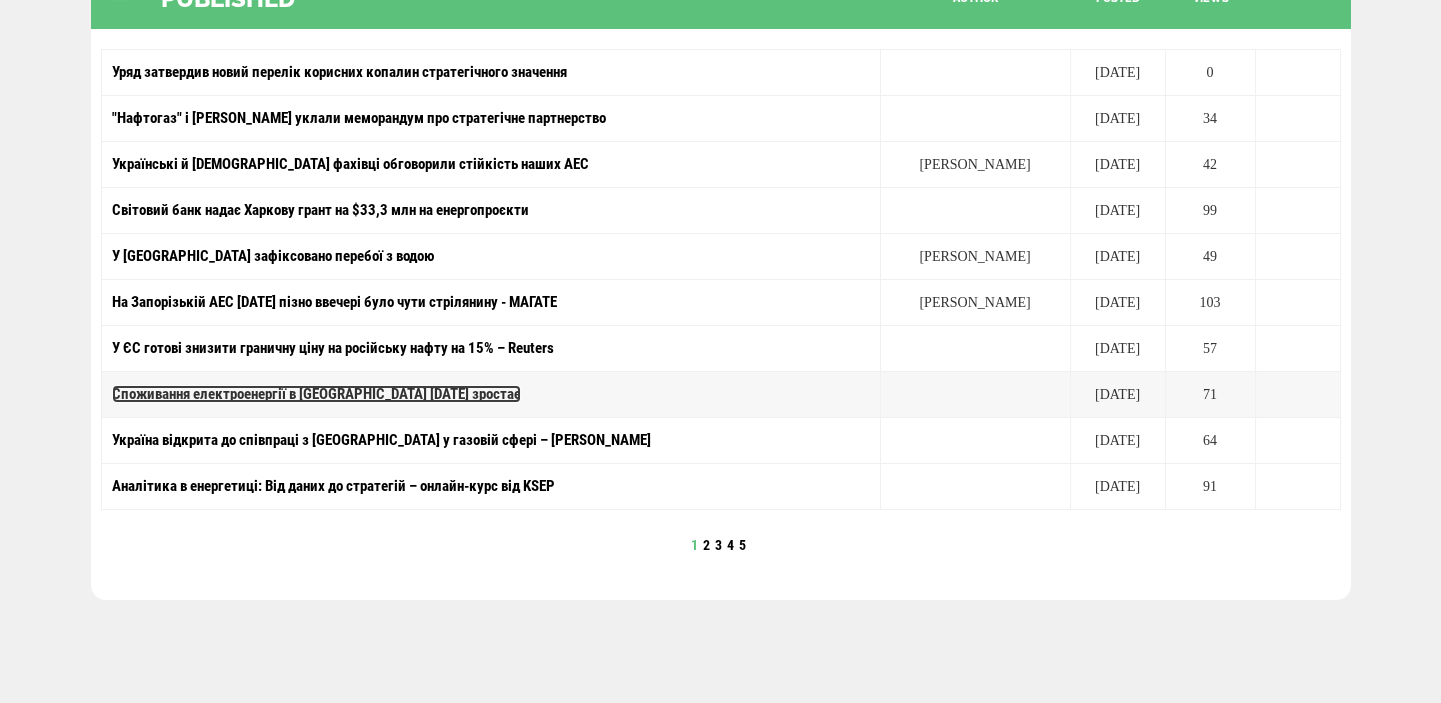 click on "Споживання електроенергії в [GEOGRAPHIC_DATA] [DATE] зростає" at bounding box center (316, 394) 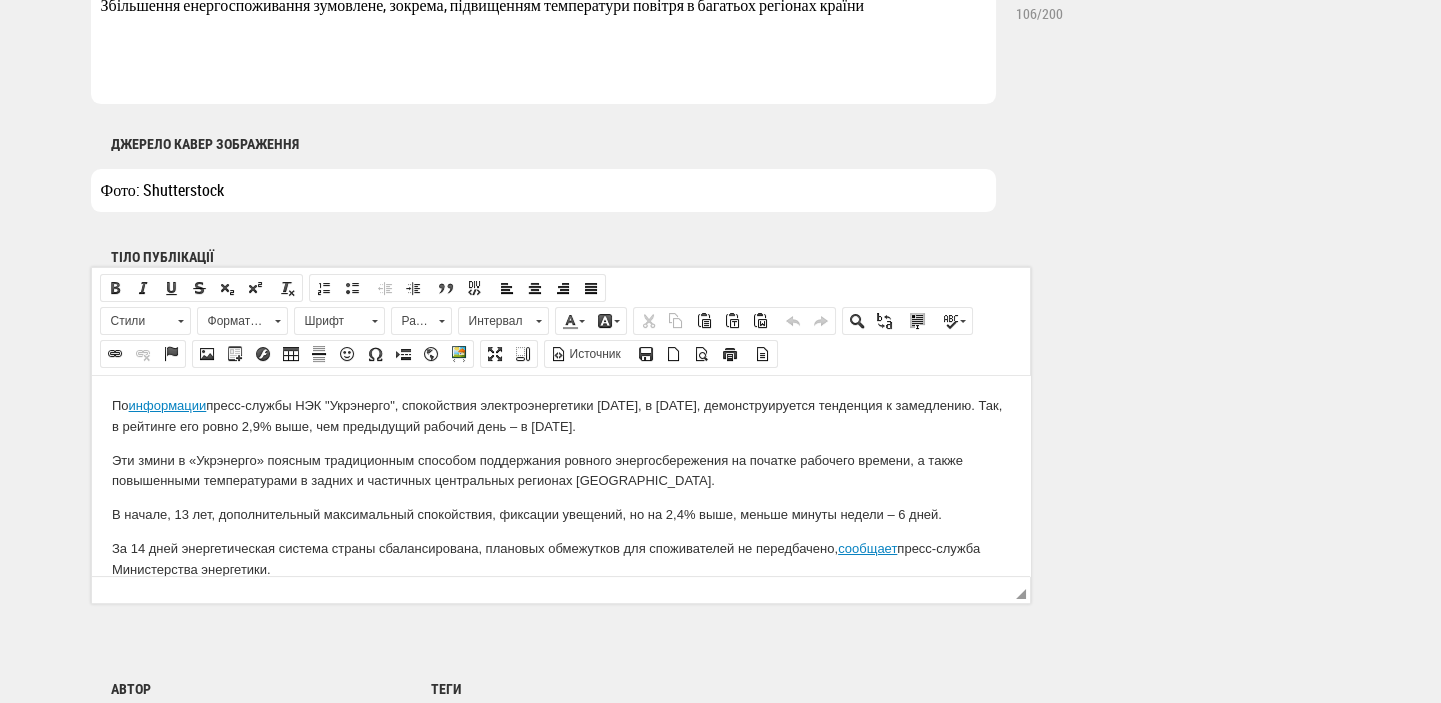 scroll, scrollTop: 0, scrollLeft: 0, axis: both 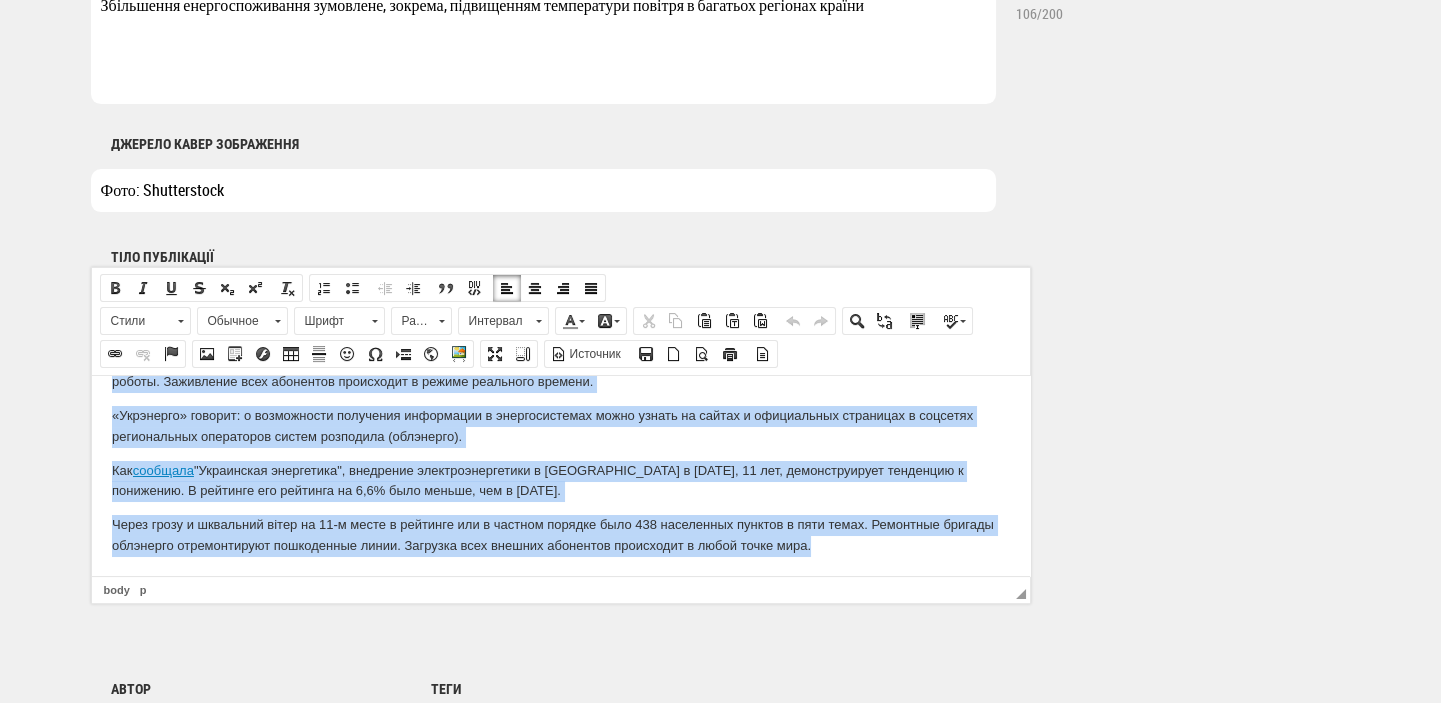 drag, startPoint x: 116, startPoint y: 406, endPoint x: 926, endPoint y: 534, distance: 820.0512 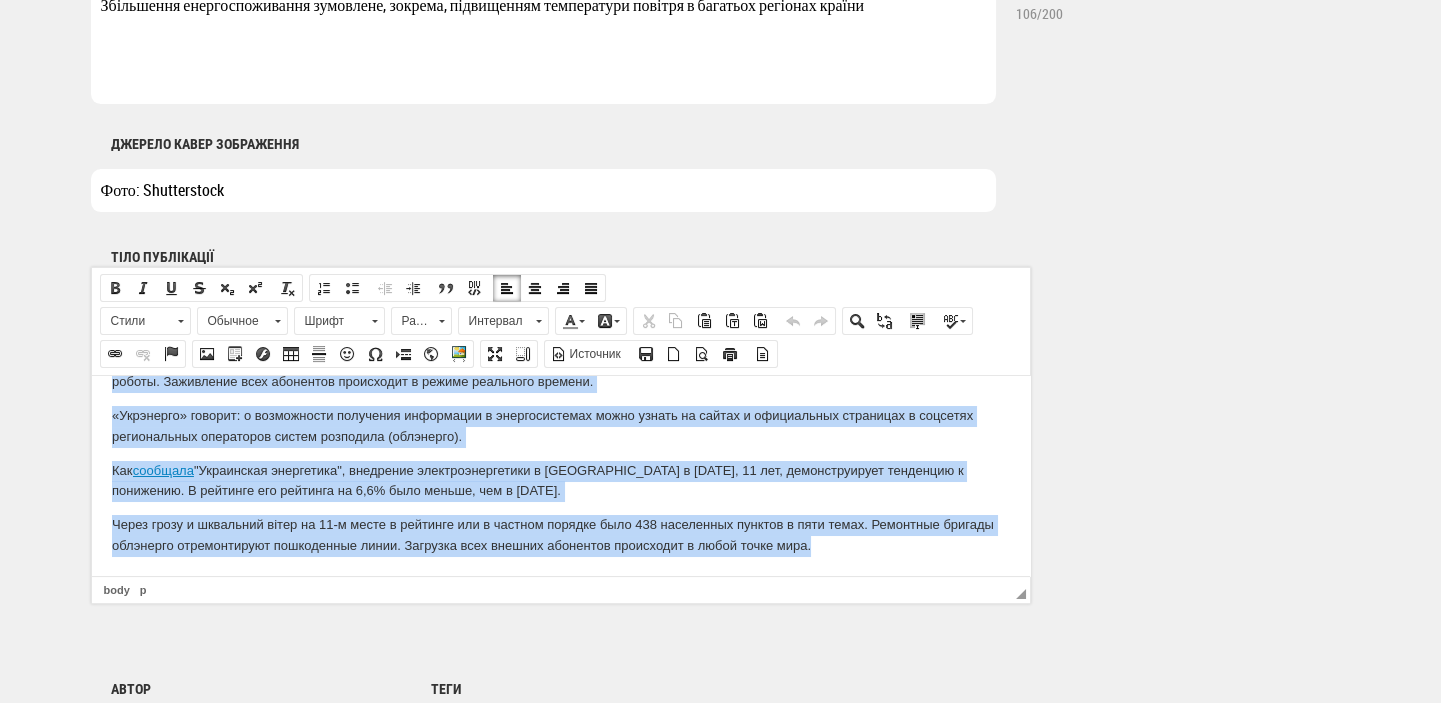 click on "По  информации  пресс-службы НЭК "Укрэнерго", спокойствия электроэнергетики сегодня, в понедельник 14 июля, демонструируется тенденция к замедлению. Так, в рейтинге его ровно 2,9% выше, чем предыдущий рабочий день – в пятницу. Эти змини в «Укрэнерго» поясным традиционным способом поддержания ровного энергосбережения на початке рабочего времени, а также повышенными температурами в задних и частичных центральных регионах Украины. В начале, 13 лет, дополнительный максимальный спокойствия, фиксации увещений, но на 2,4% выше, меньше минуты недели – 6 дней. Как" at bounding box center [560, 344] 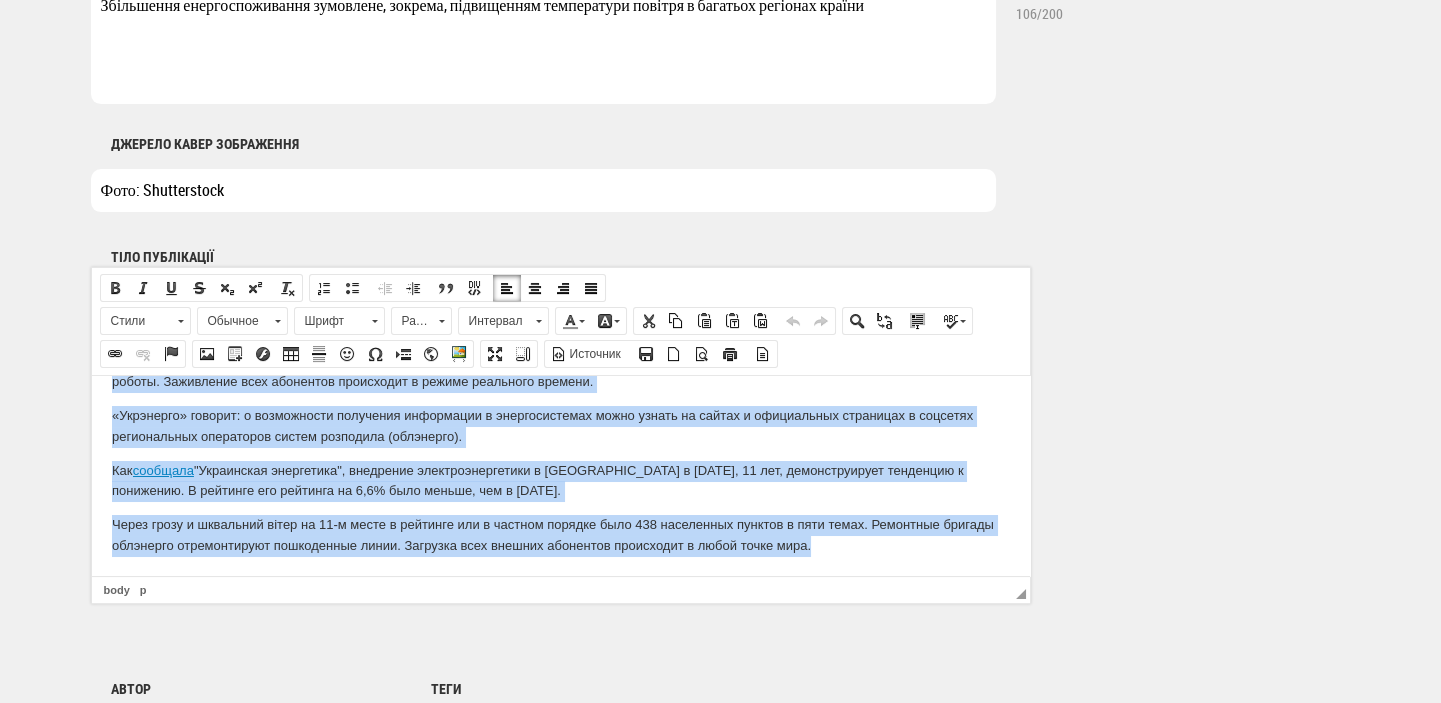 copy on "о  информации  пресс-службы НЭК "Укрэнерго", спокойствия электроэнергетики сегодня, в понедельник 14 июля, демонструируется тенденция к замедлению. Так, в рейтинге его ровно 2,9% выше, чем предыдущий рабочий день – в пятницу. Эти змини в «Укрэнерго» поясным традиционным способом поддержания ровного энергосбережения на початке рабочего времени, а также повышенными температурами в задних и частичных центральных регионах Украины. В начале, 13 лет, дополнительный максимальный спокойствия, фиксации увещений, но на 2,4% выше, меньше минуты недели – 6 дней. За 14 дней энергетическая система страны сбалансирована, плановых обмежутков для споживателей не передбачено,  сообщает  пресс-служба Министерства энергетики. Также сообщается, что в наличии складских погодных условий и пошкодження линий электропередачи – в ранке 14-го числа повседневных или часто встречающихся 24 населенных пунктов в различных регионах. Ремонтные бригады облэнерго строительная аварийно-восстановительные роботы. Заживление всех абонентов проис..." 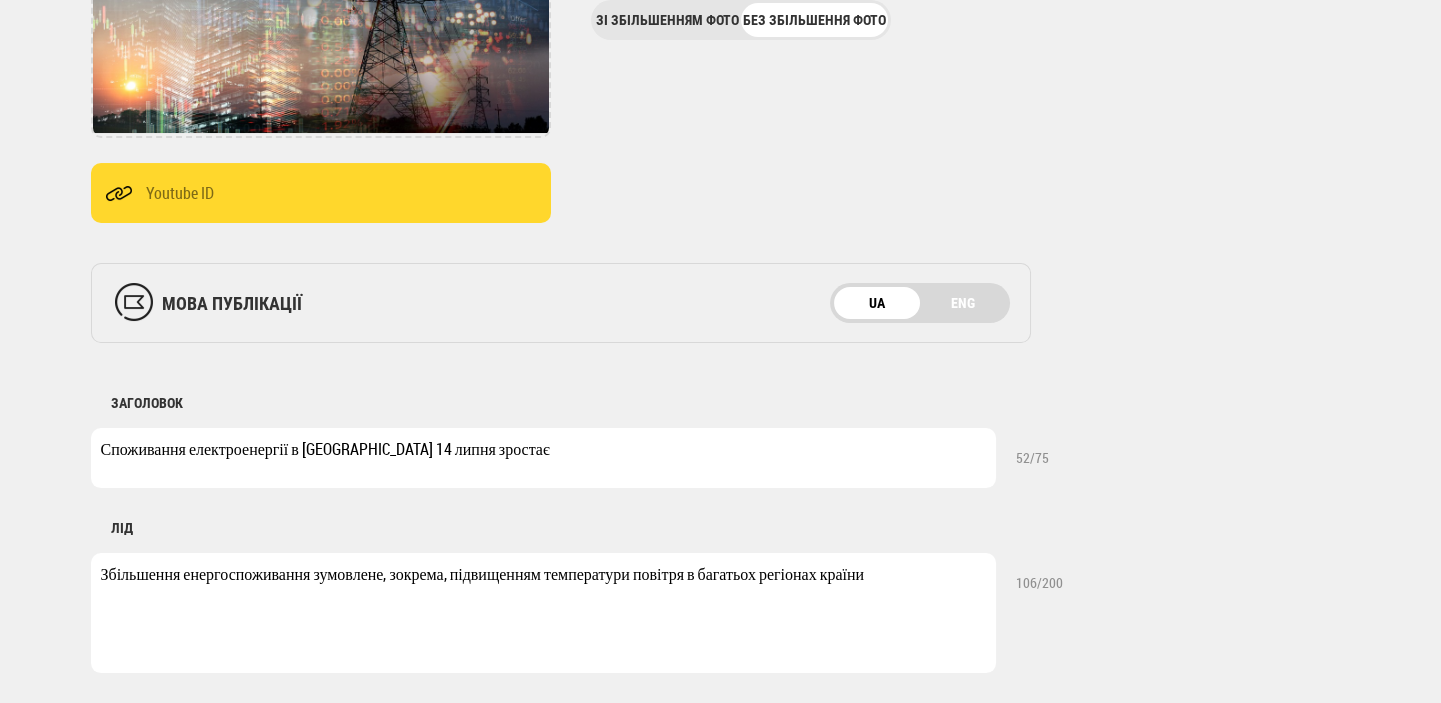 scroll, scrollTop: 424, scrollLeft: 0, axis: vertical 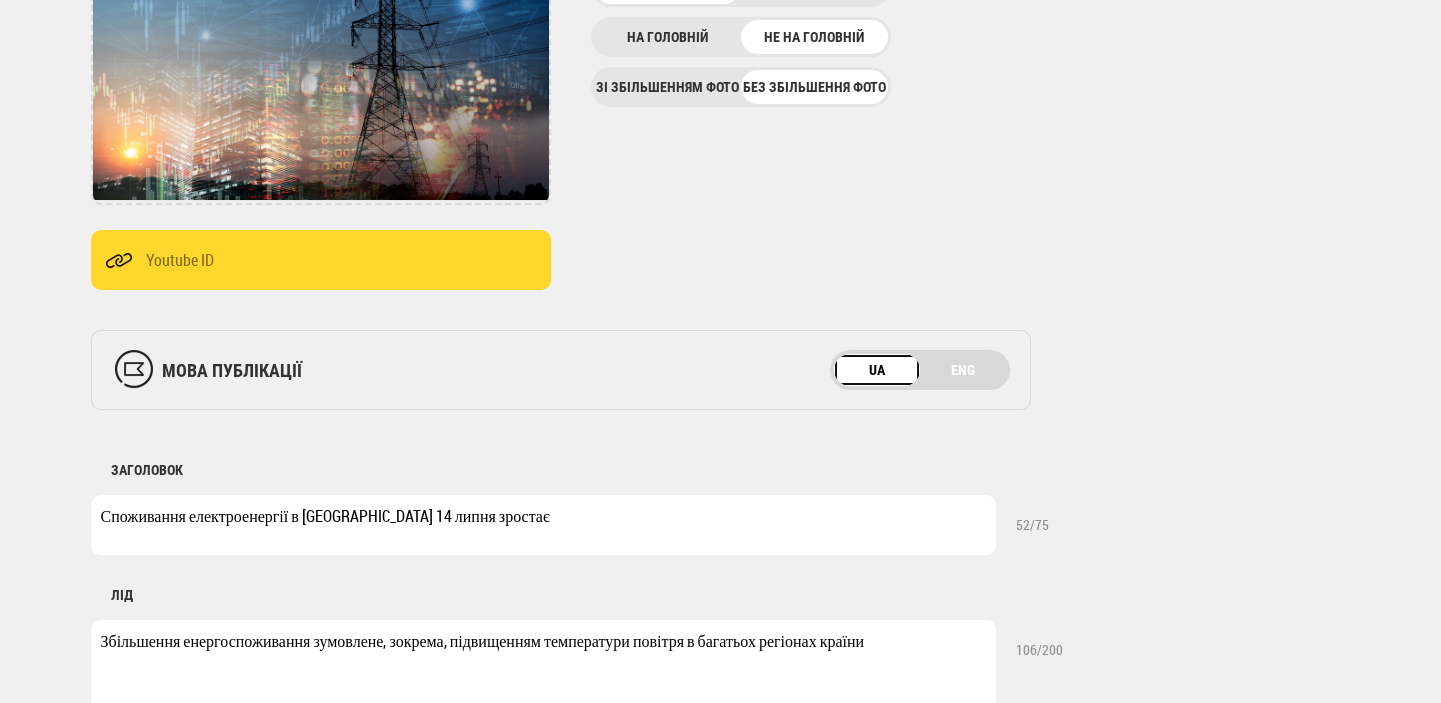 click on "UA" at bounding box center (877, 370) 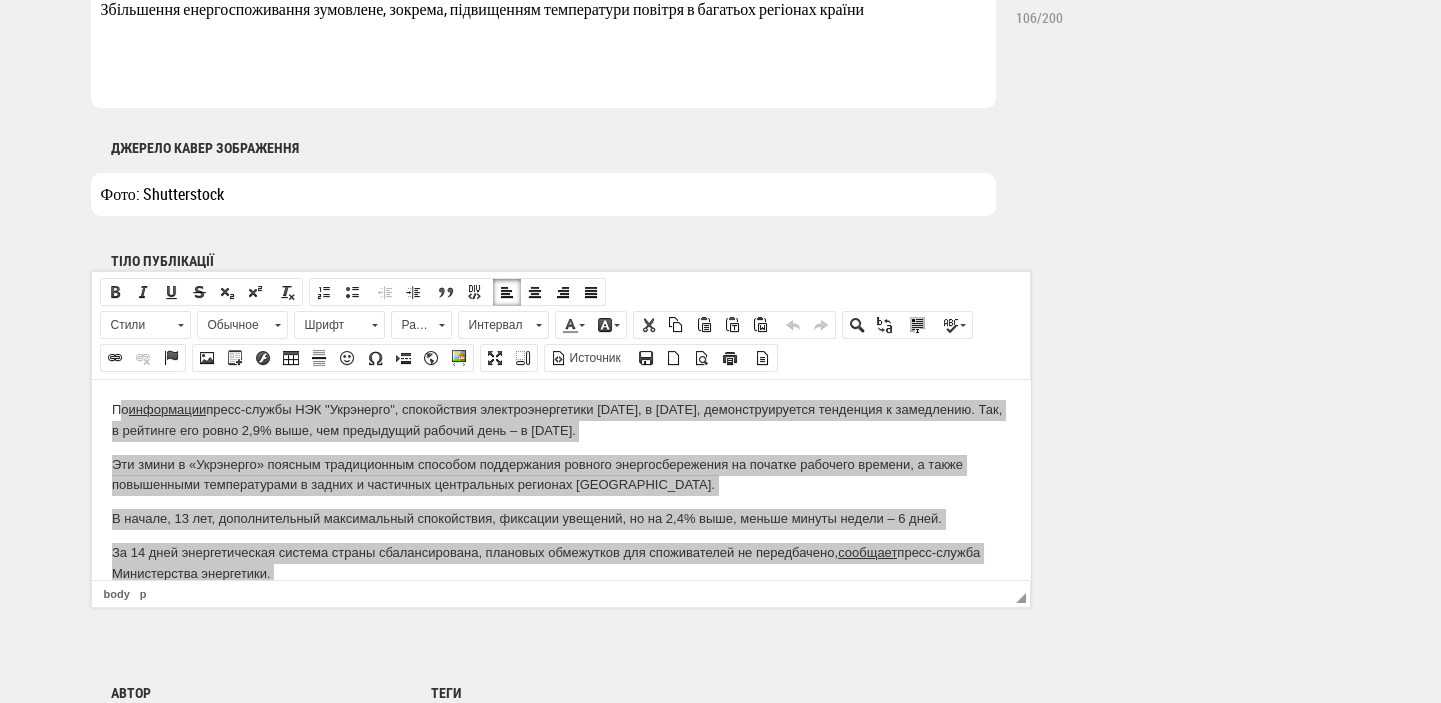 scroll, scrollTop: 1060, scrollLeft: 0, axis: vertical 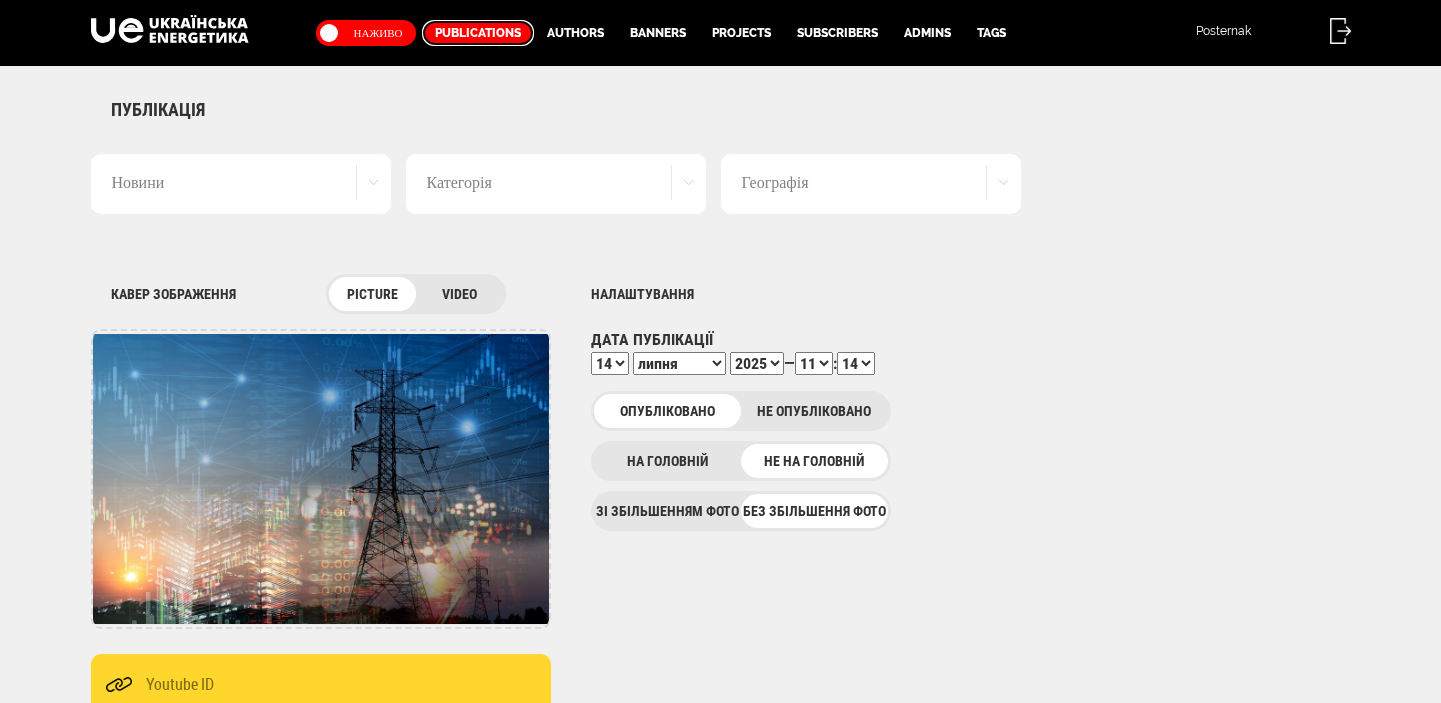 click on "Publications" at bounding box center (478, 33) 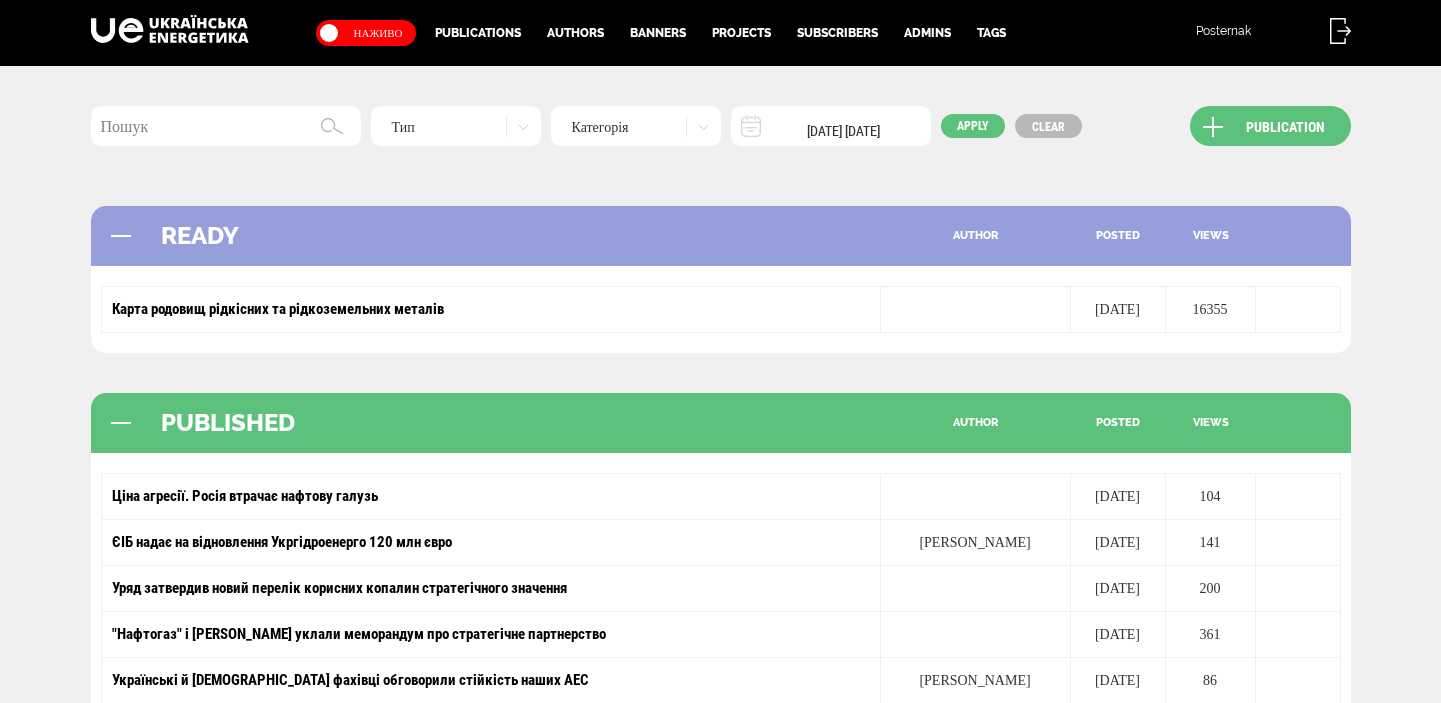 scroll, scrollTop: 0, scrollLeft: 0, axis: both 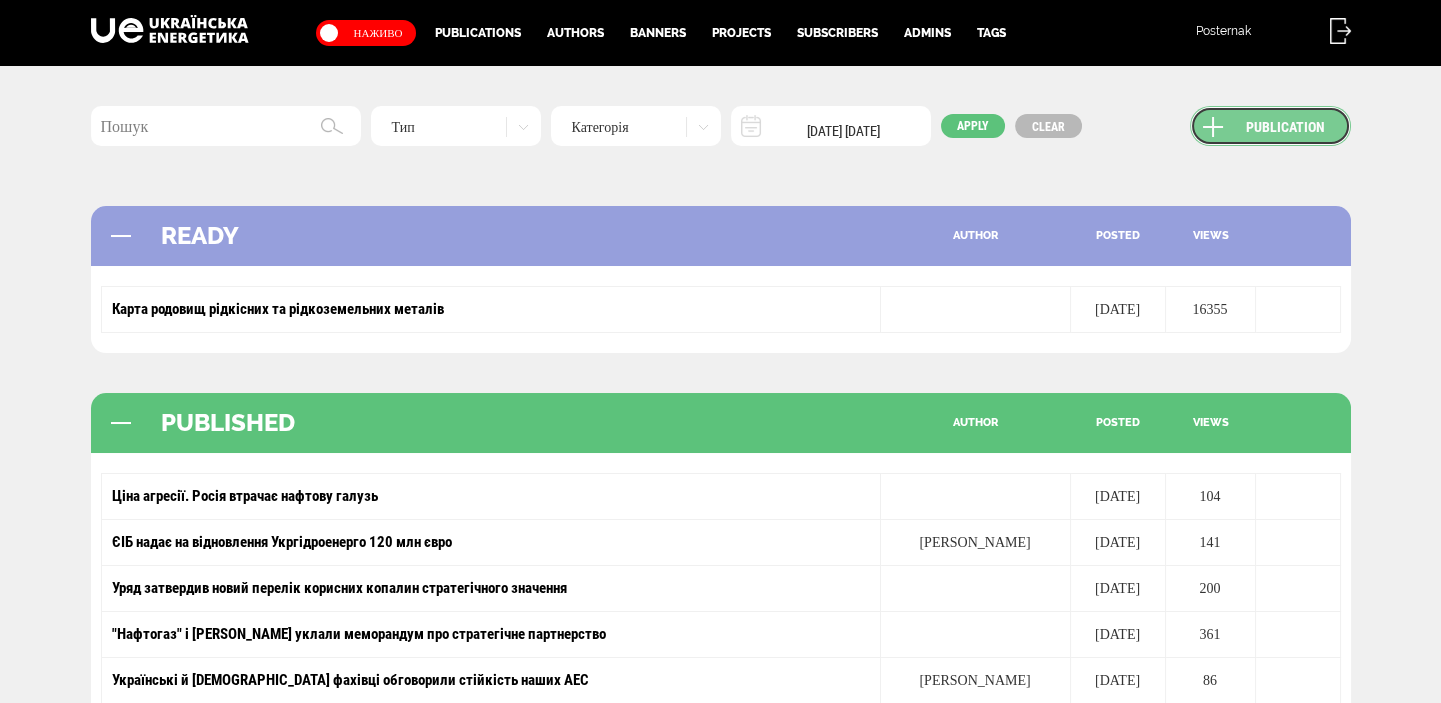 click on "Publication" at bounding box center (1270, 126) 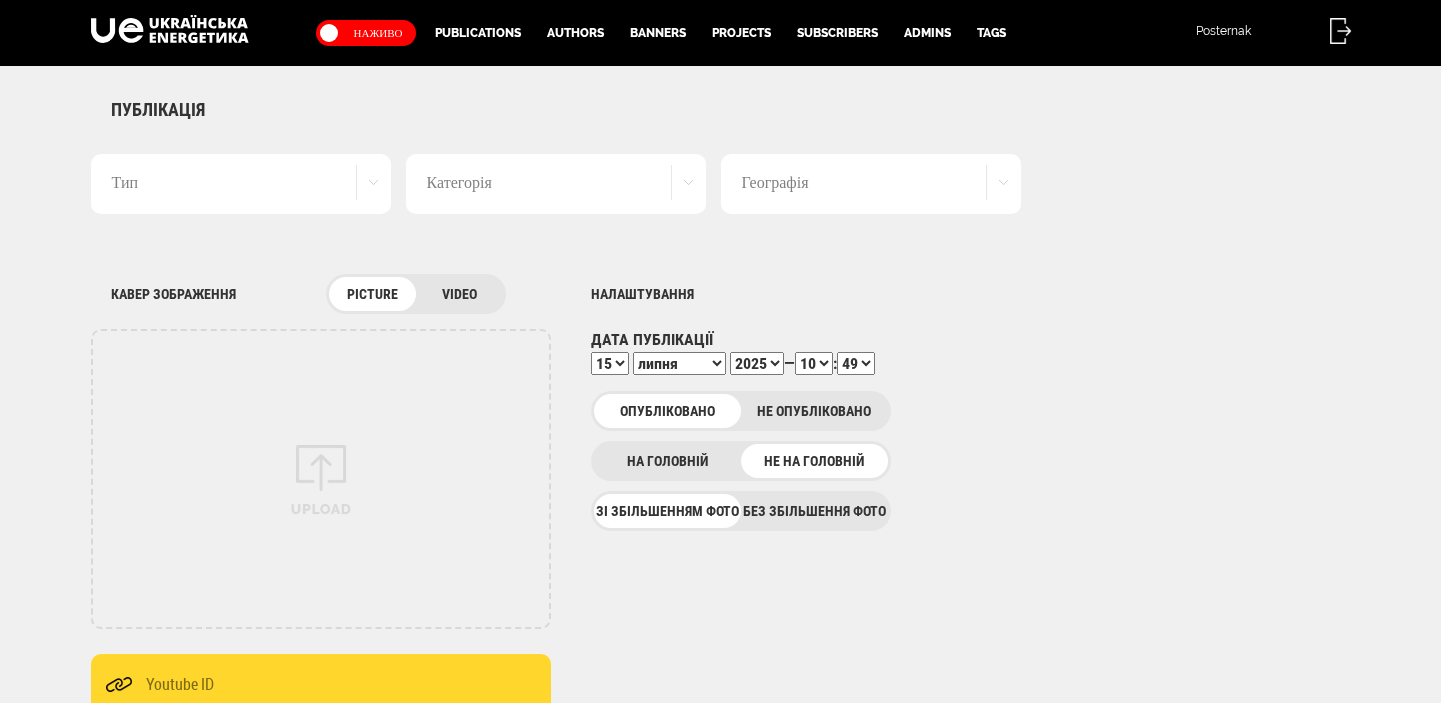 scroll, scrollTop: 0, scrollLeft: 0, axis: both 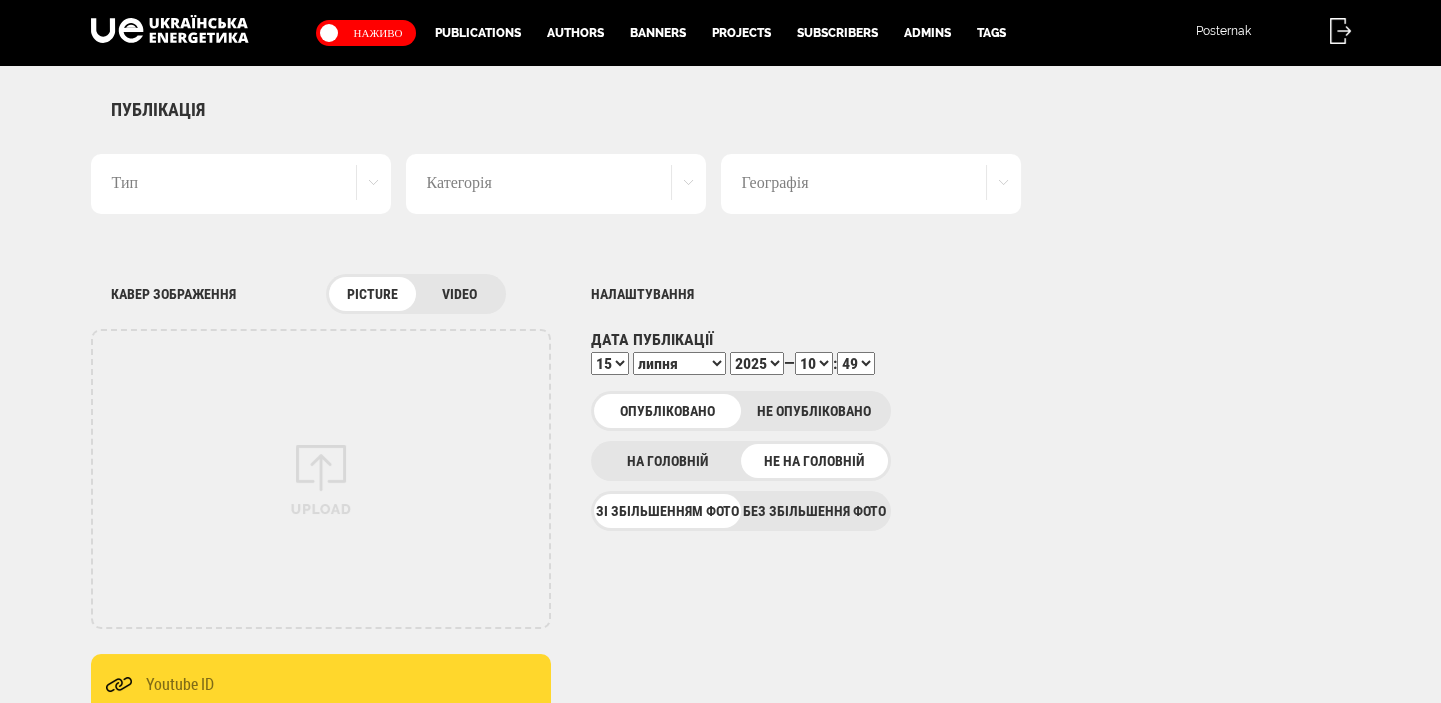 click on "Без збільшення фото" at bounding box center (814, 511) 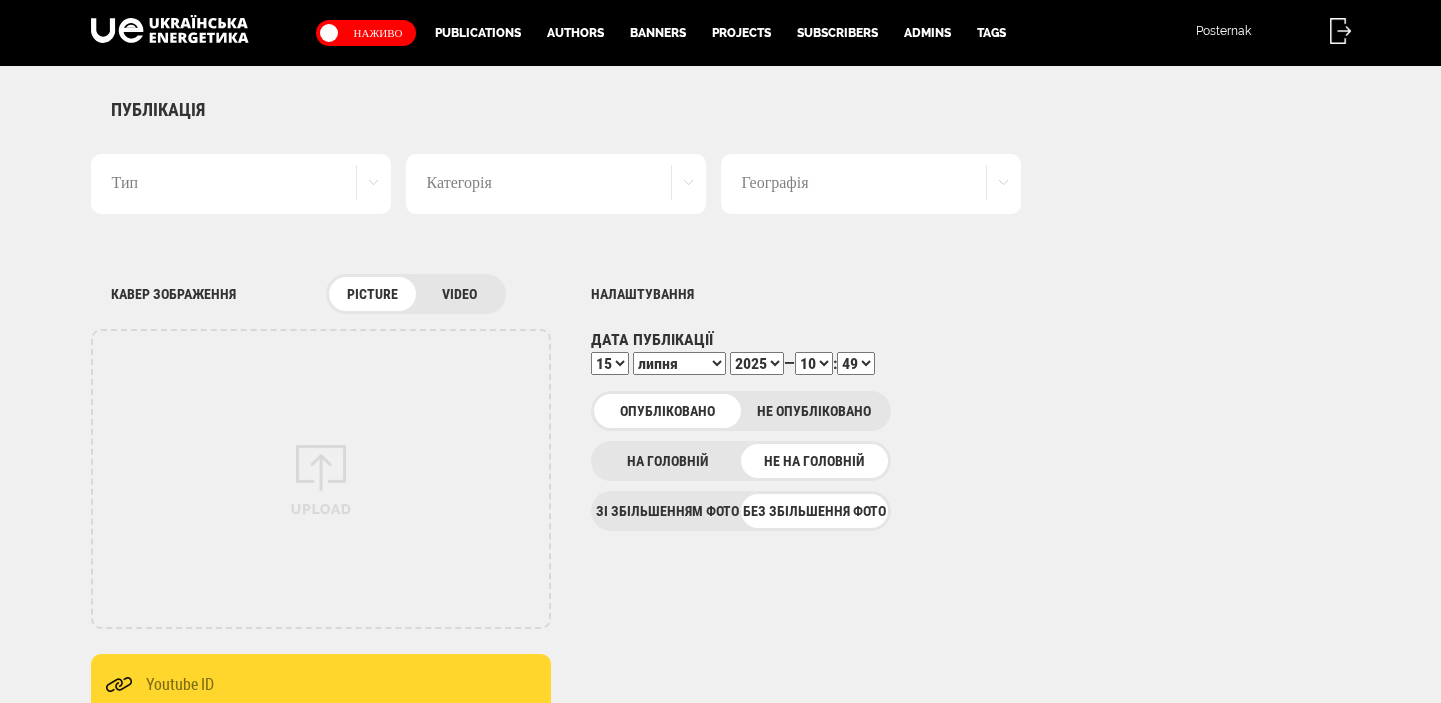 click on "Тип" at bounding box center (241, 184) 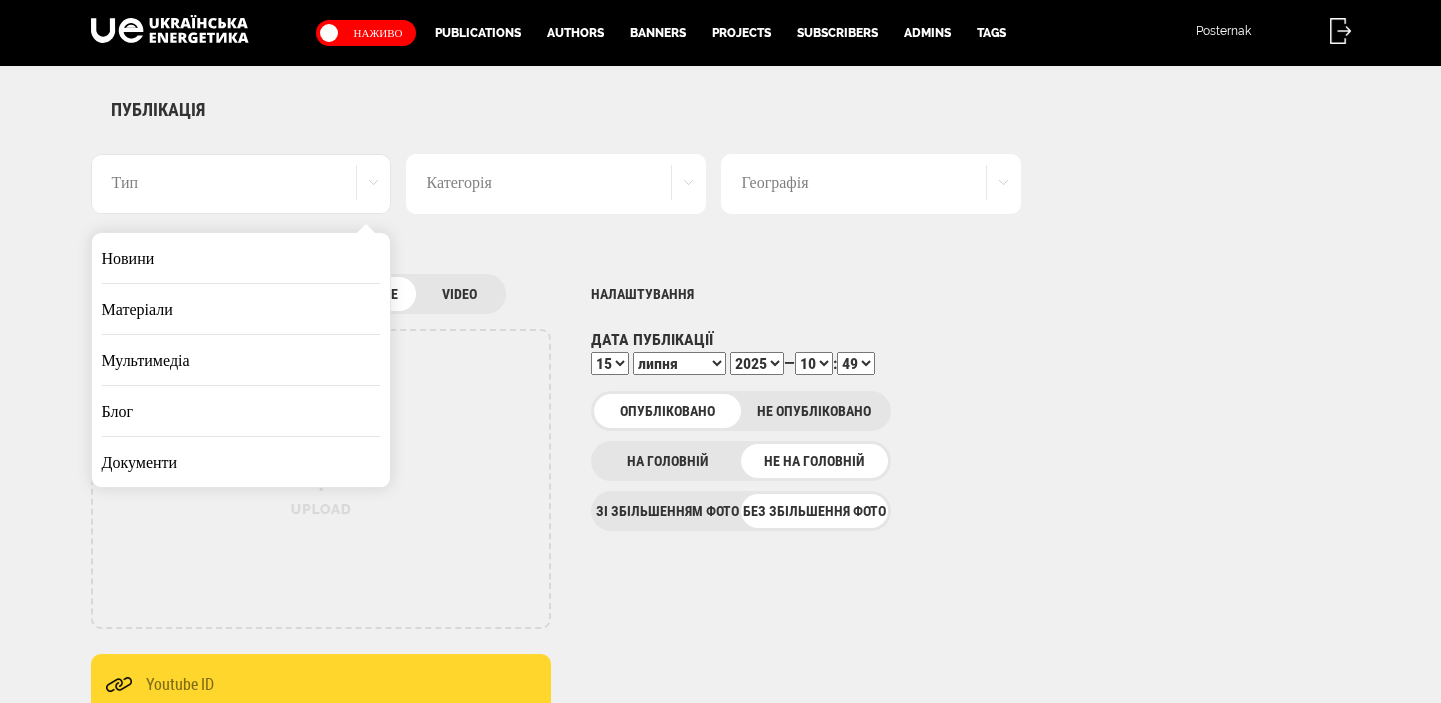 click on "Новини" at bounding box center (241, 258) 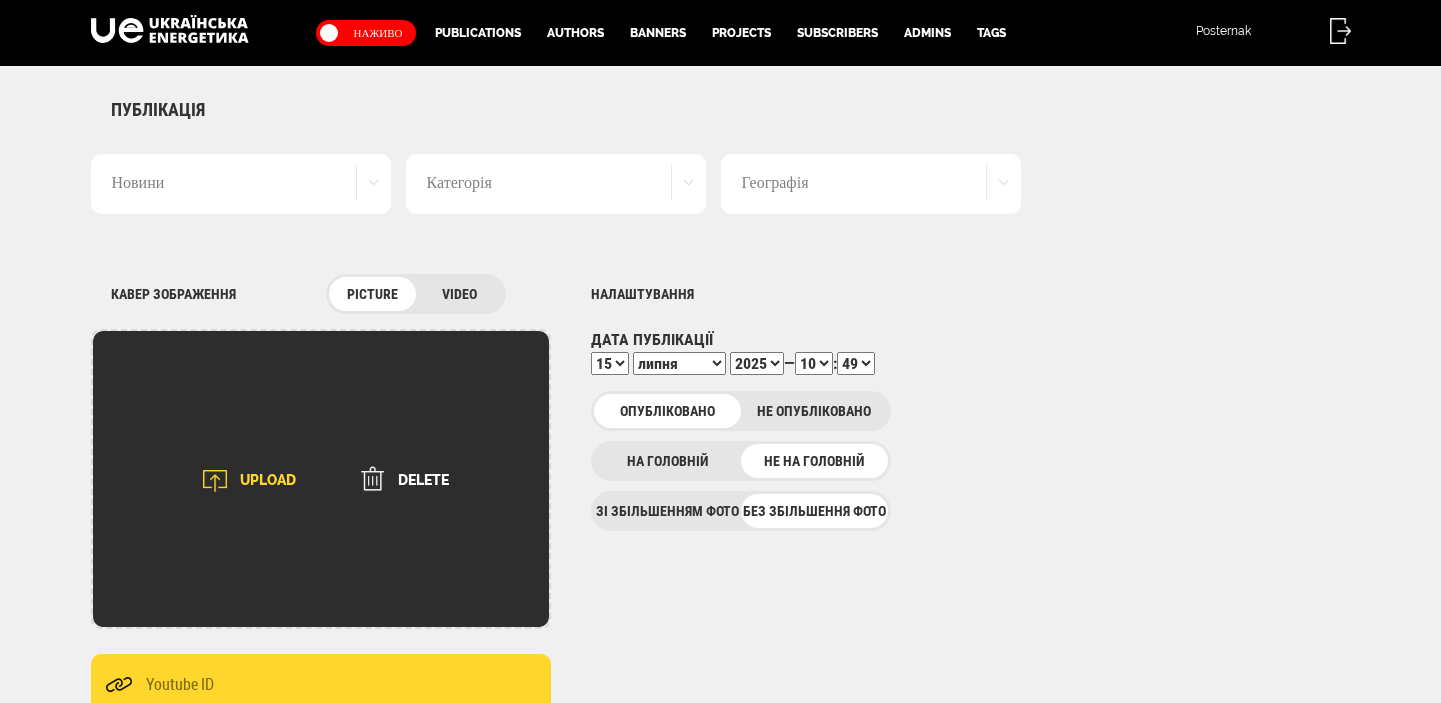click at bounding box center [215, 481] 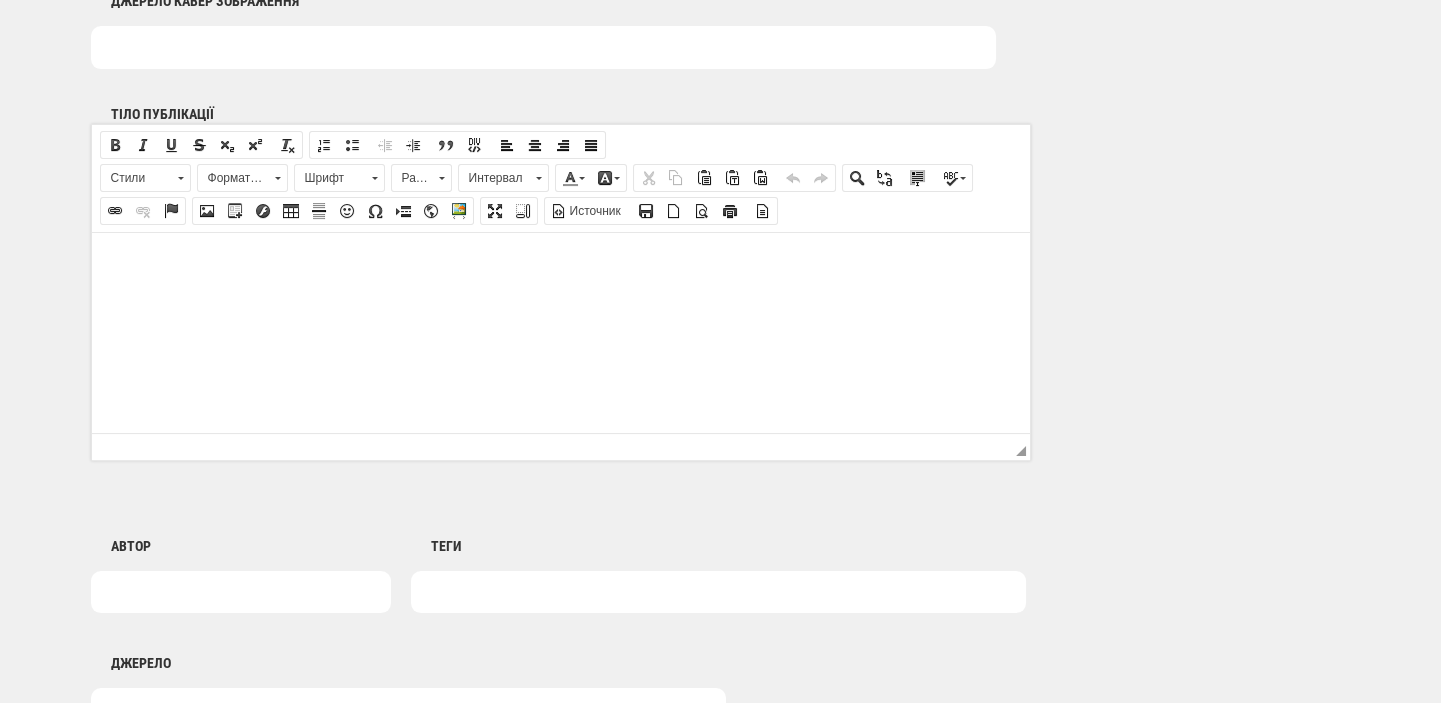 scroll, scrollTop: 1272, scrollLeft: 0, axis: vertical 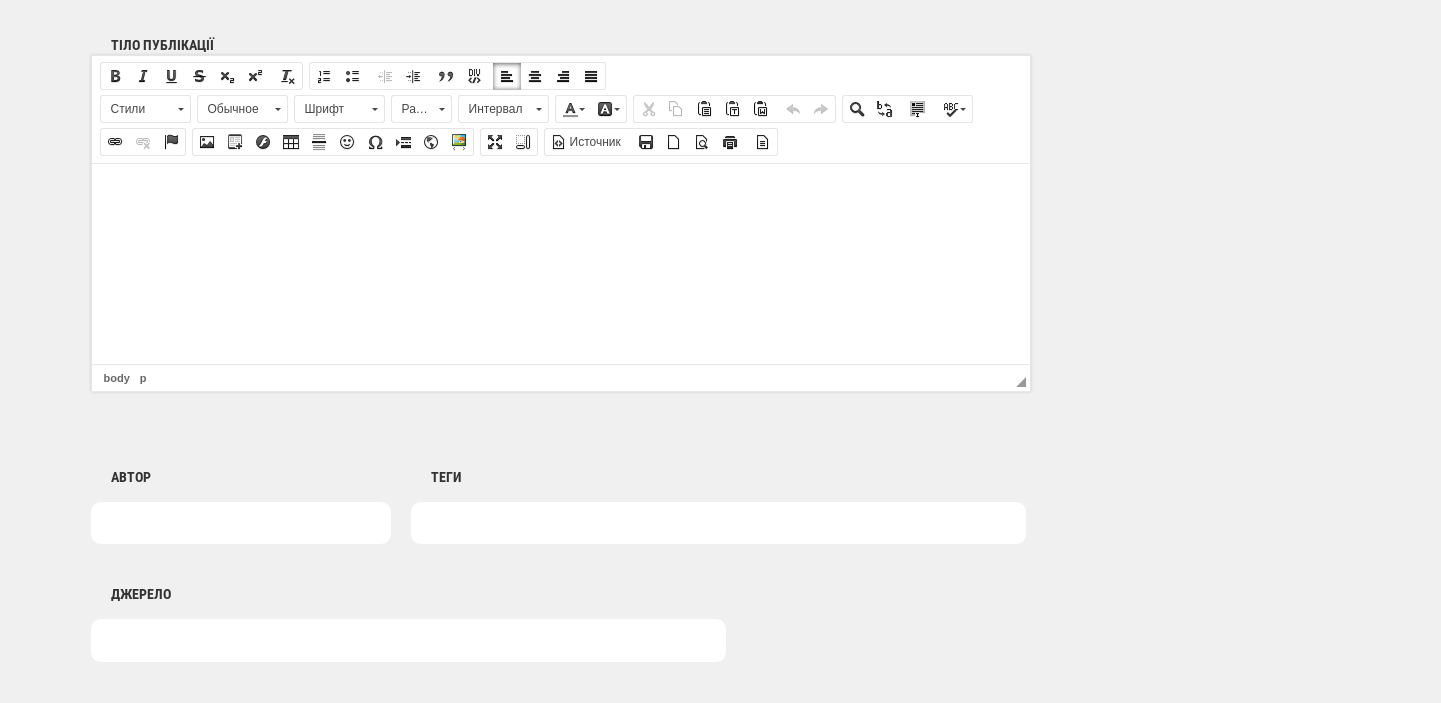 click at bounding box center (560, 193) 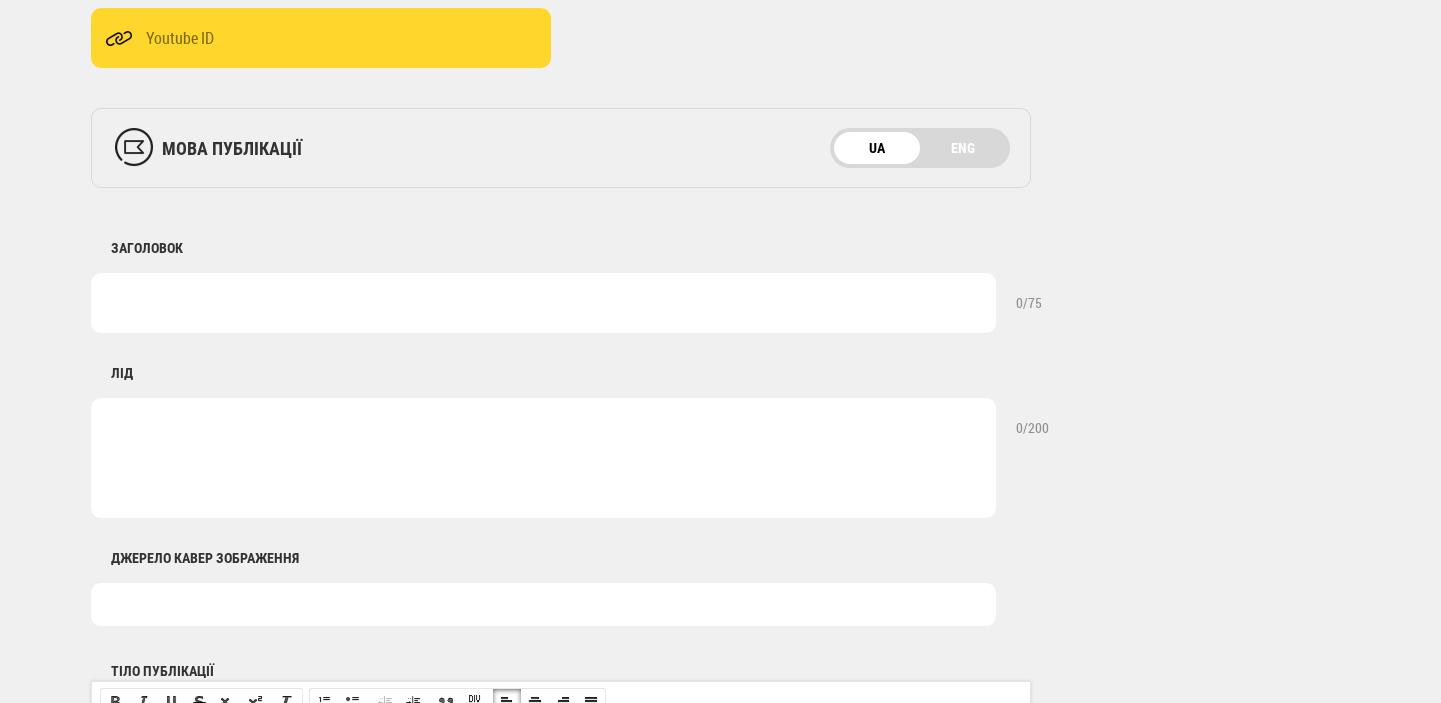 scroll, scrollTop: 636, scrollLeft: 0, axis: vertical 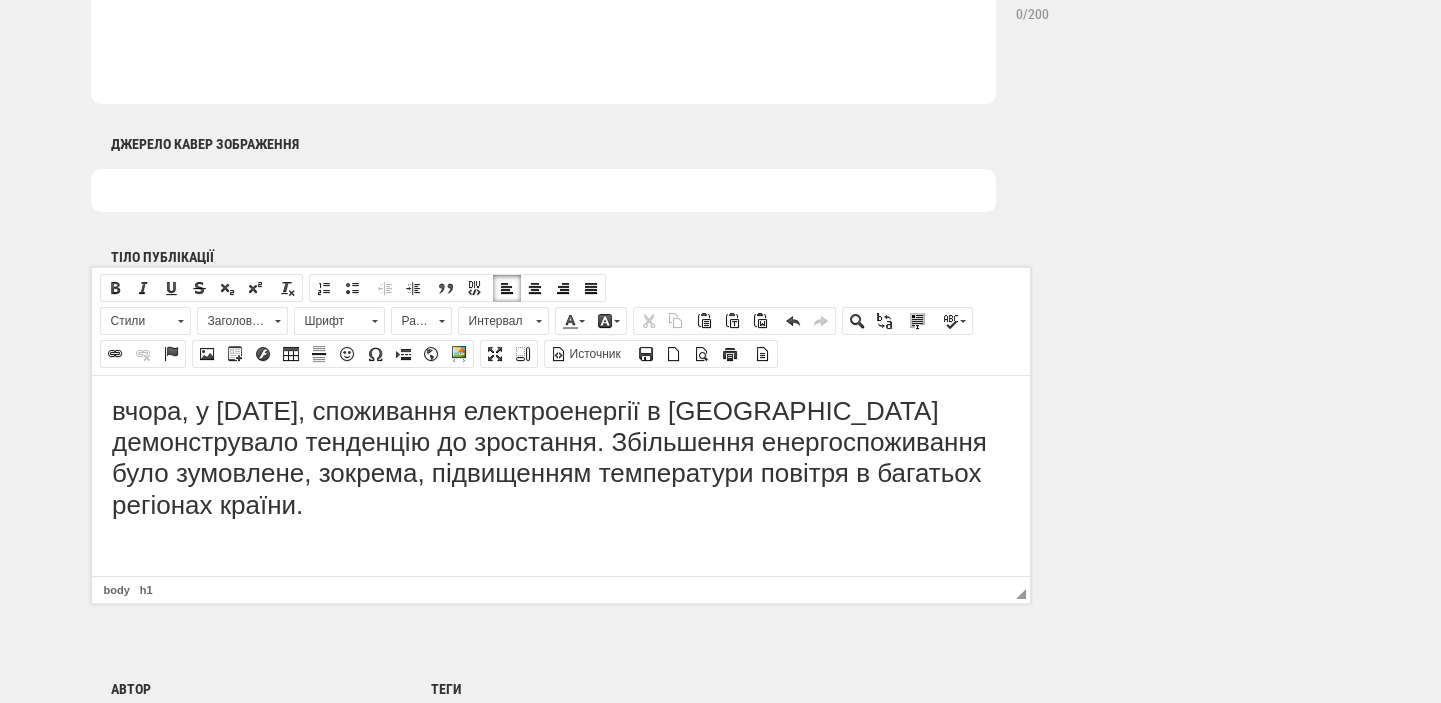 click on "вчора, у понеділок 14 липня, споживання електроенергії в Україні демонструвало тенденцію до зростання. Збільшення енергоспоживання було зумовлене, зокрема, підвищенням температури повітря в багатьох регіонах країни." at bounding box center (560, 457) 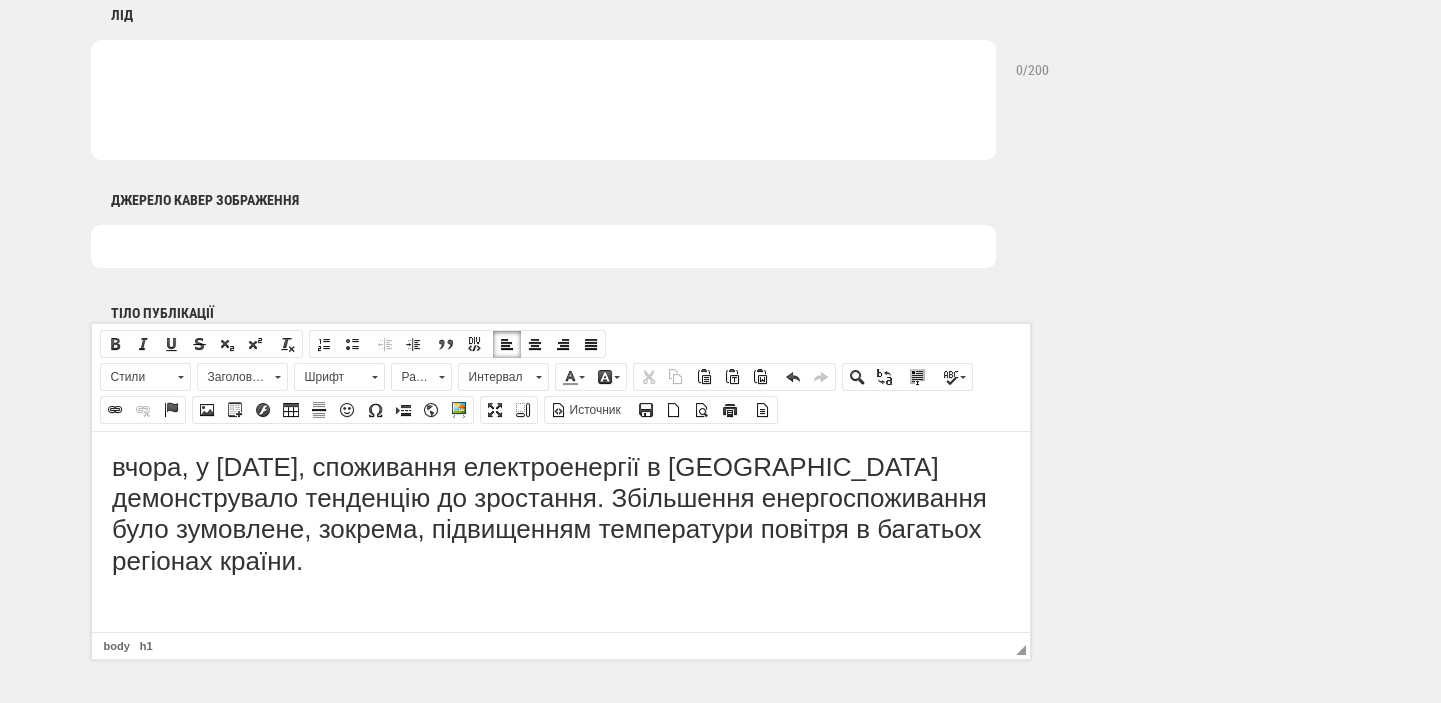 scroll, scrollTop: 1060, scrollLeft: 0, axis: vertical 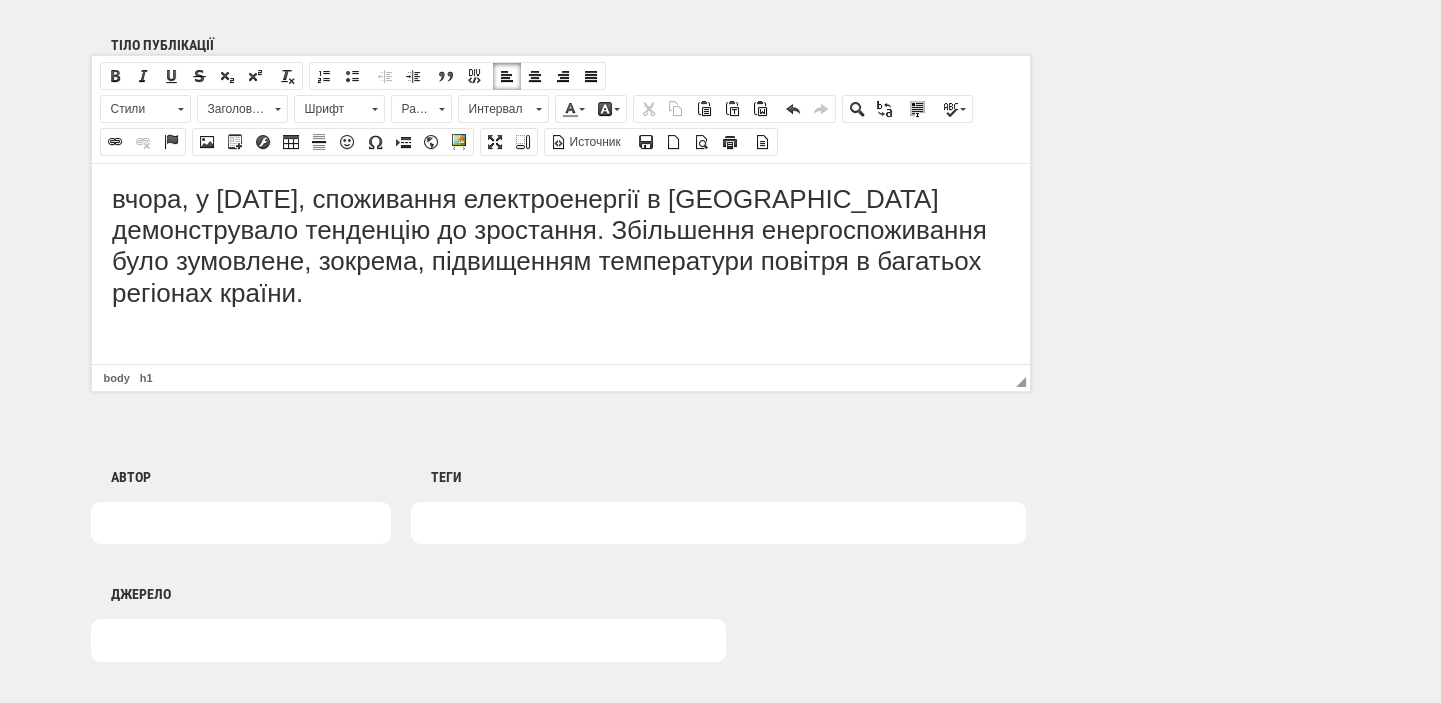 click on "вчора, у понеділок 14 липня, споживання електроенергії в Україні демонструвало тенденцію до зростання. Збільшення енергоспоживання було зумовлене, зокрема, підвищенням температури повітря в багатьох регіонах країни." at bounding box center [560, 245] 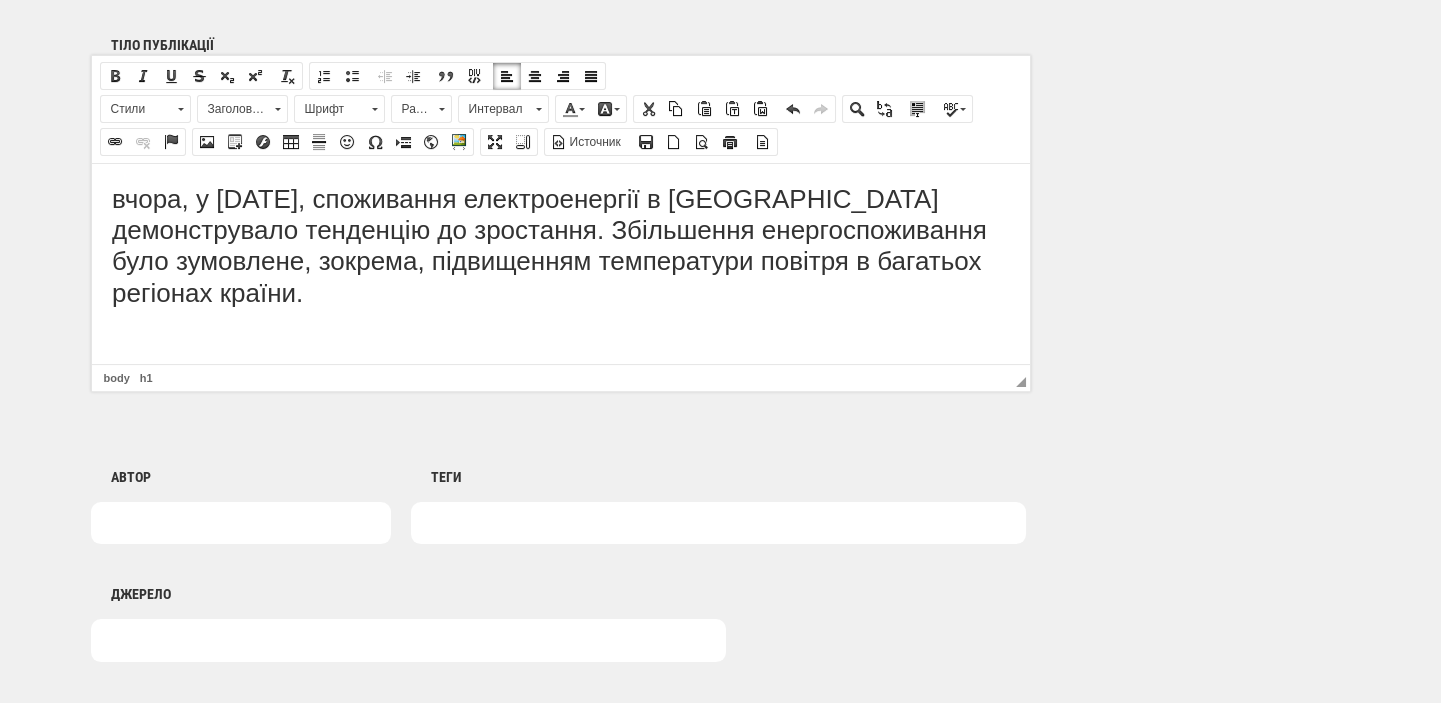 scroll, scrollTop: 300, scrollLeft: 0, axis: vertical 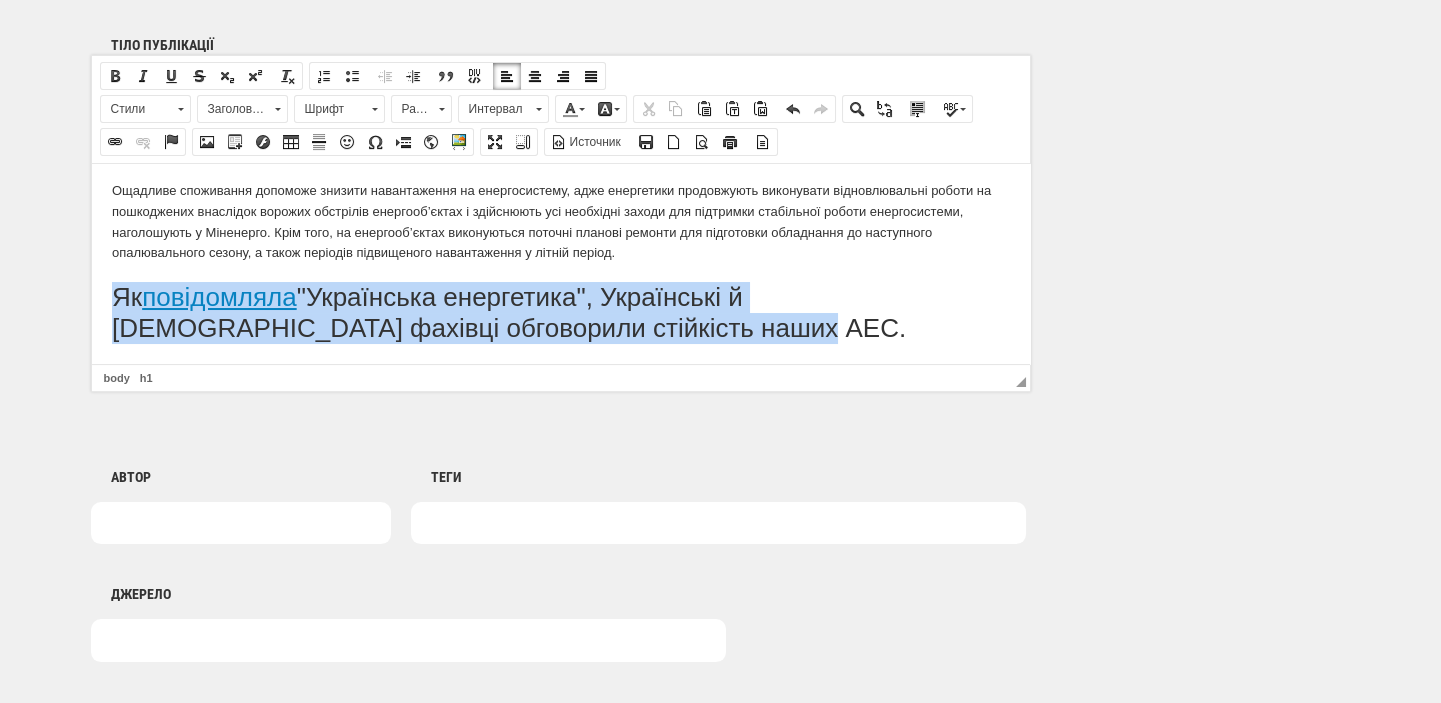 drag, startPoint x: 110, startPoint y: 319, endPoint x: 656, endPoint y: 350, distance: 546.87933 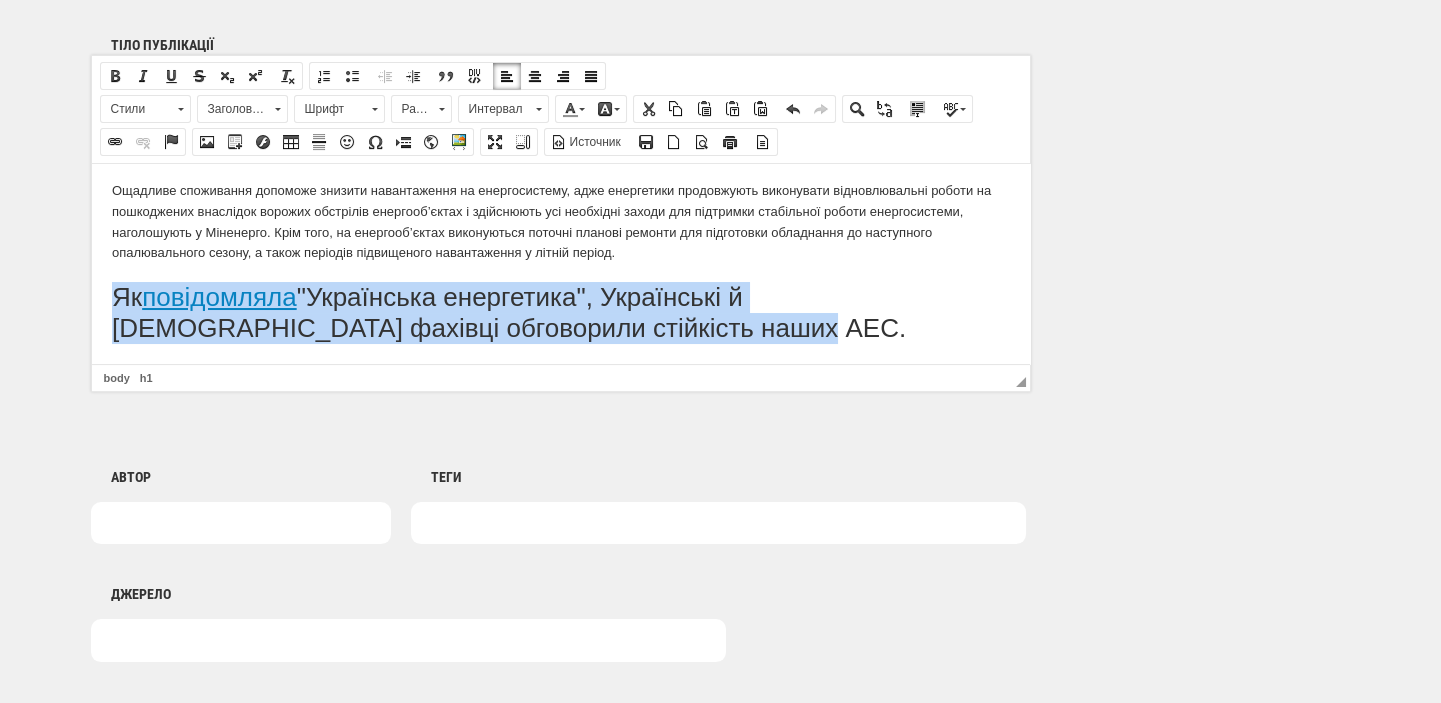 click on "Заголовок 1" at bounding box center [233, 109] 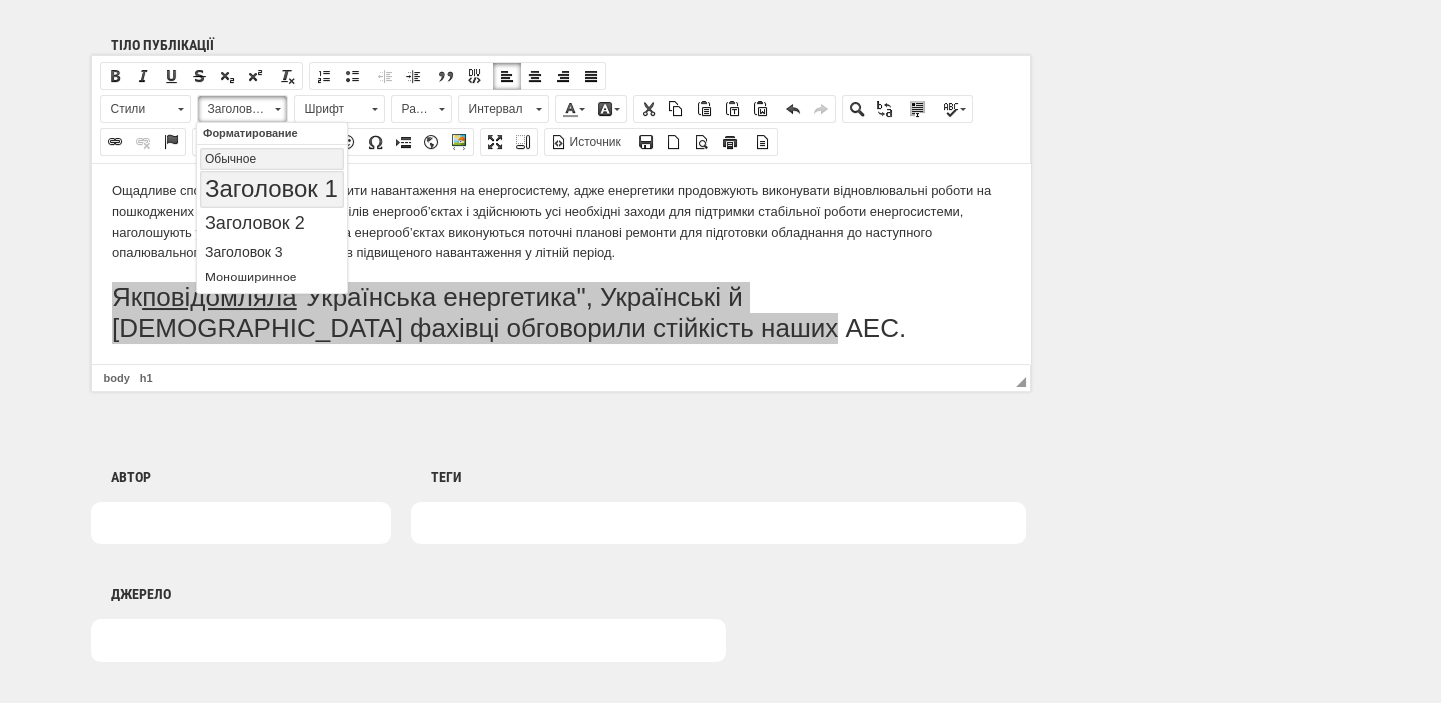 scroll, scrollTop: 0, scrollLeft: 0, axis: both 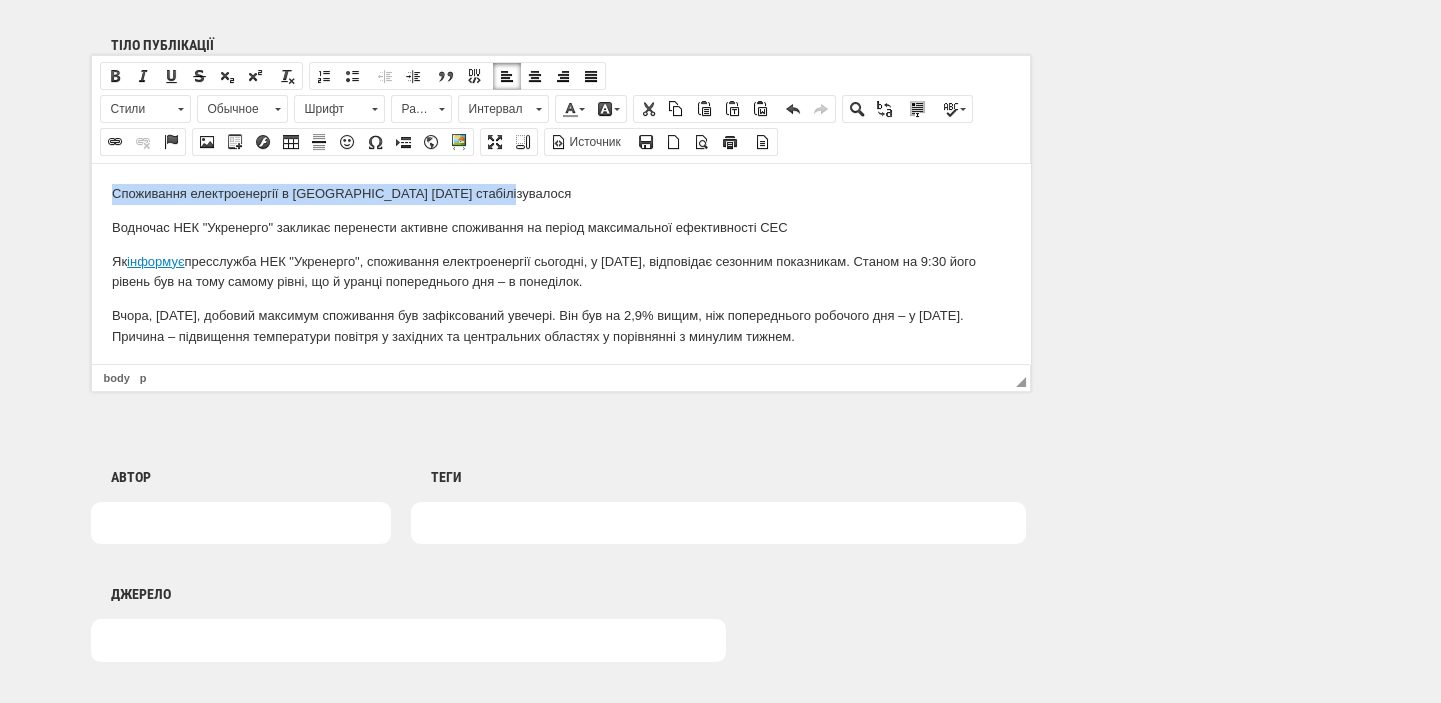 drag, startPoint x: 506, startPoint y: 193, endPoint x: 164, endPoint y: 388, distance: 393.68643 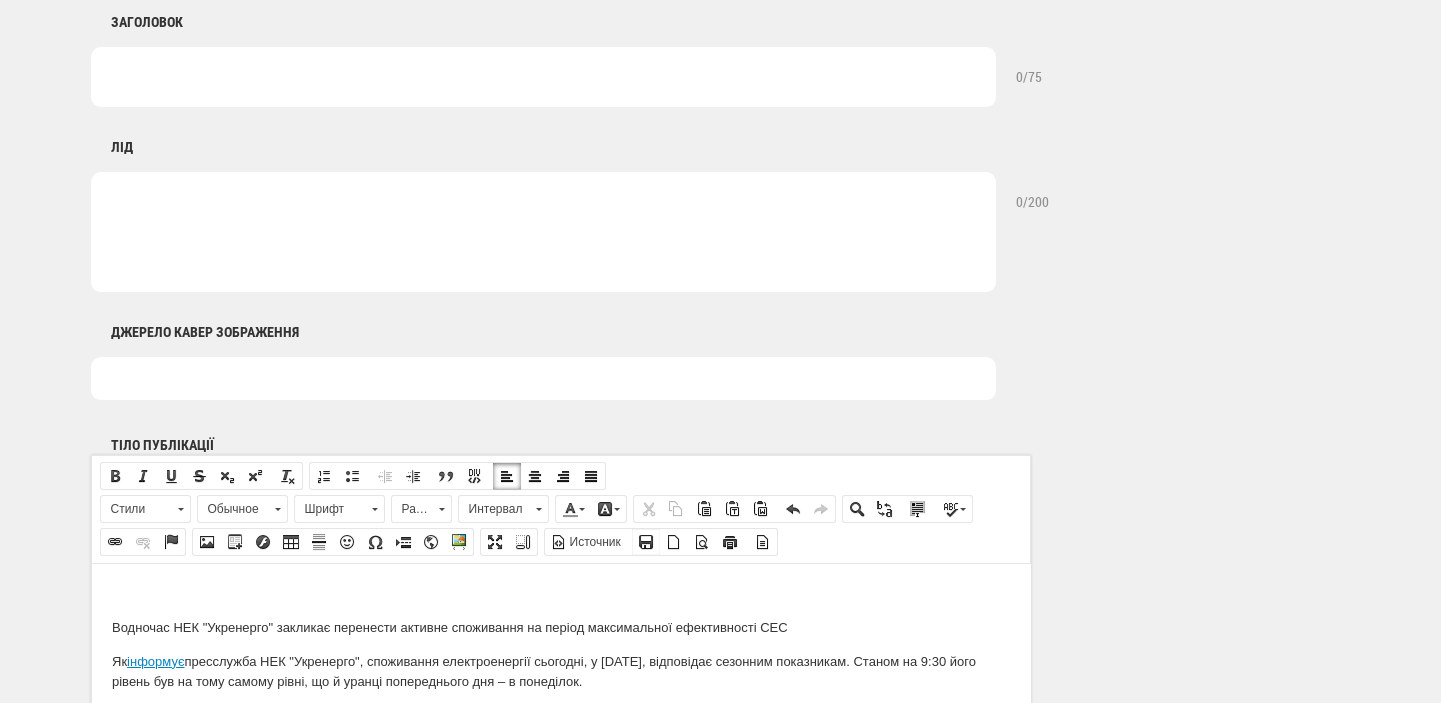 scroll, scrollTop: 636, scrollLeft: 0, axis: vertical 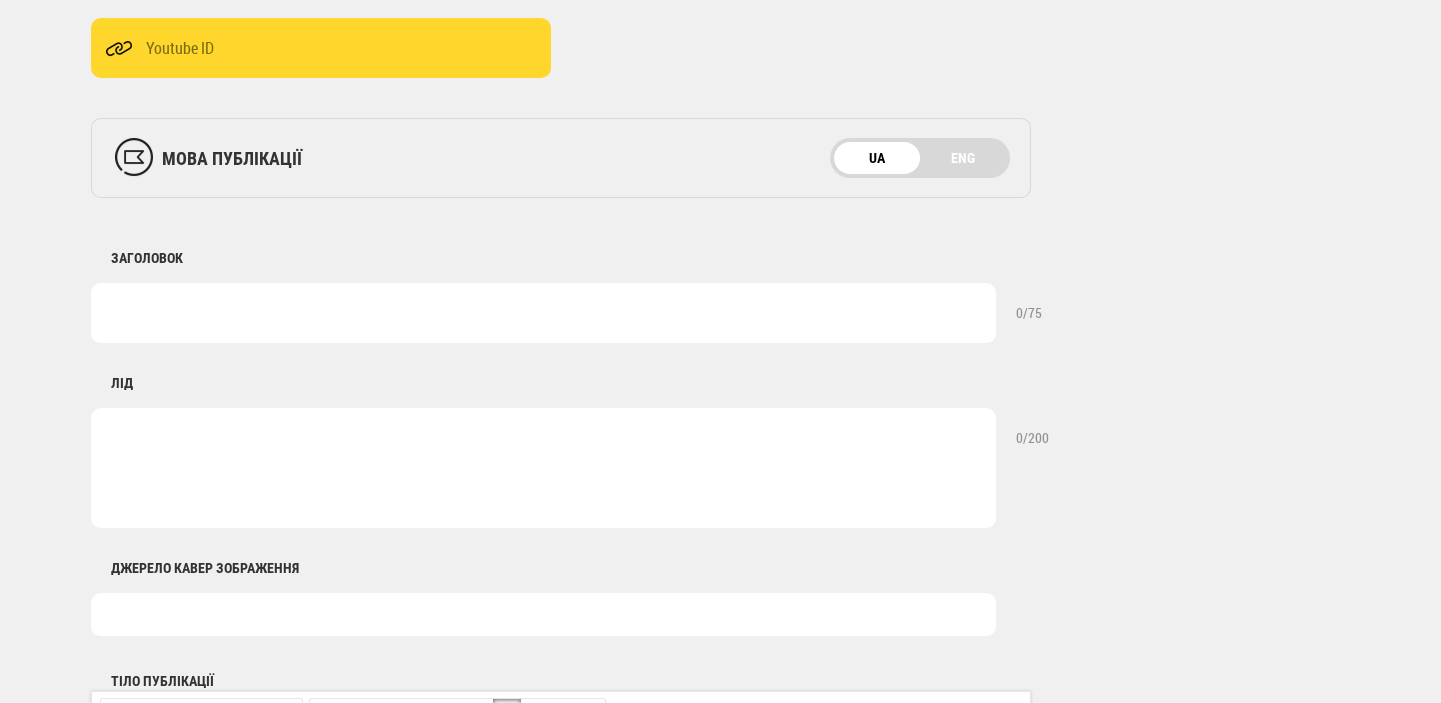click at bounding box center (543, 313) 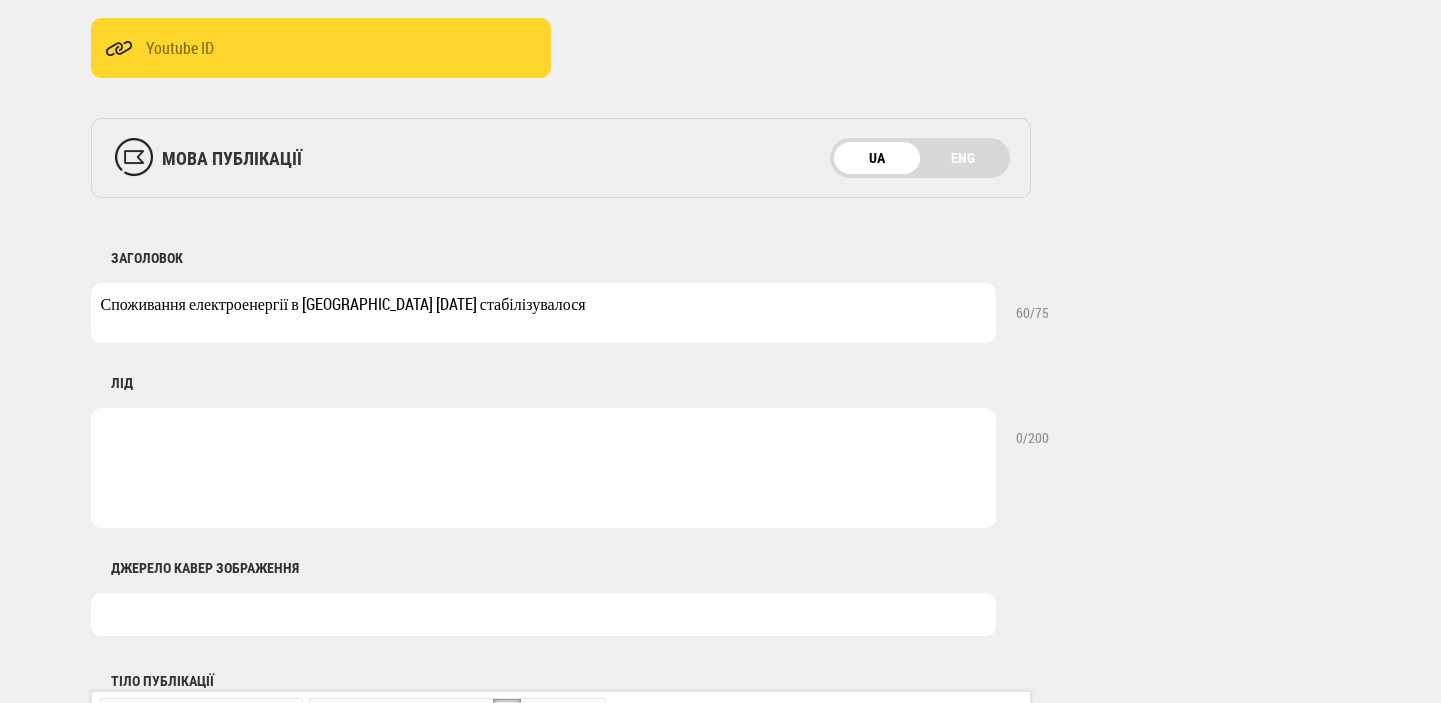 type on "Споживання електроенергії в Україні 15 липня стабілізувалося" 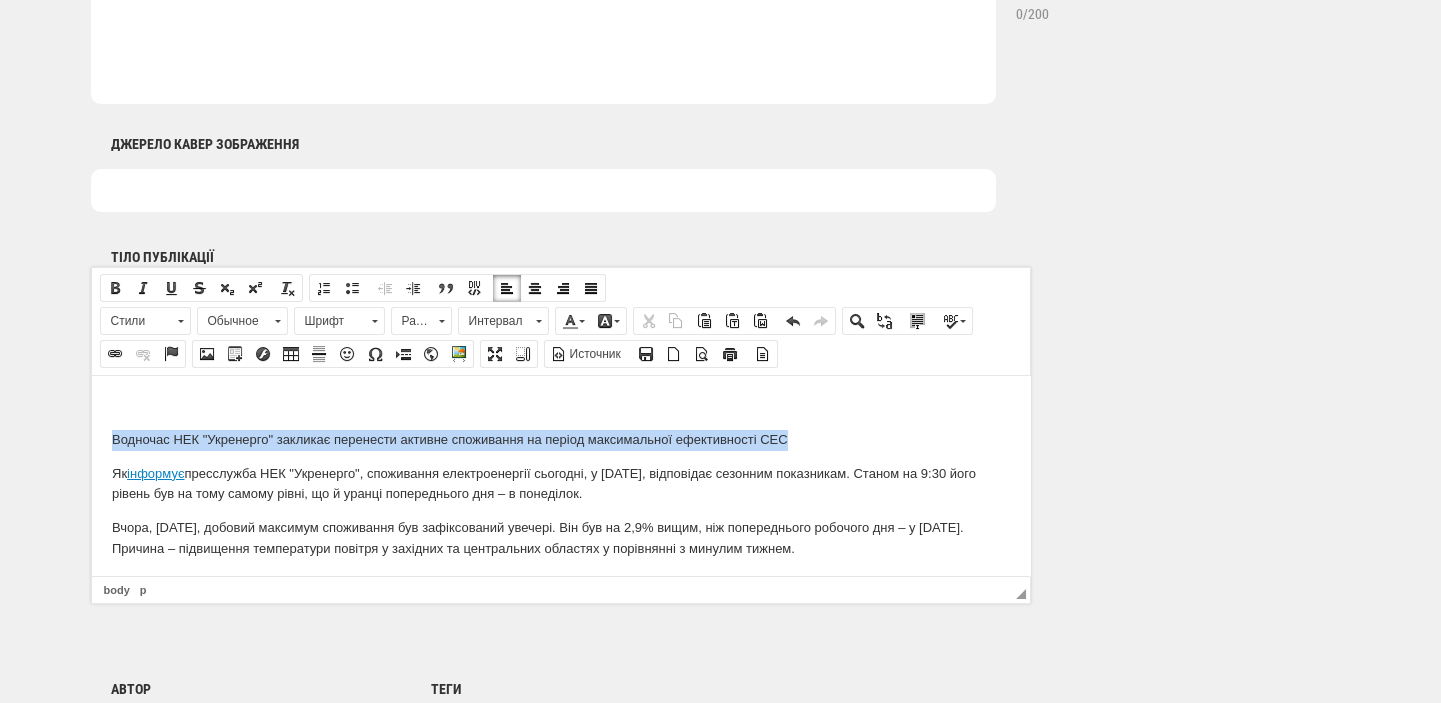 drag, startPoint x: 789, startPoint y: 434, endPoint x: 110, endPoint y: 421, distance: 679.12445 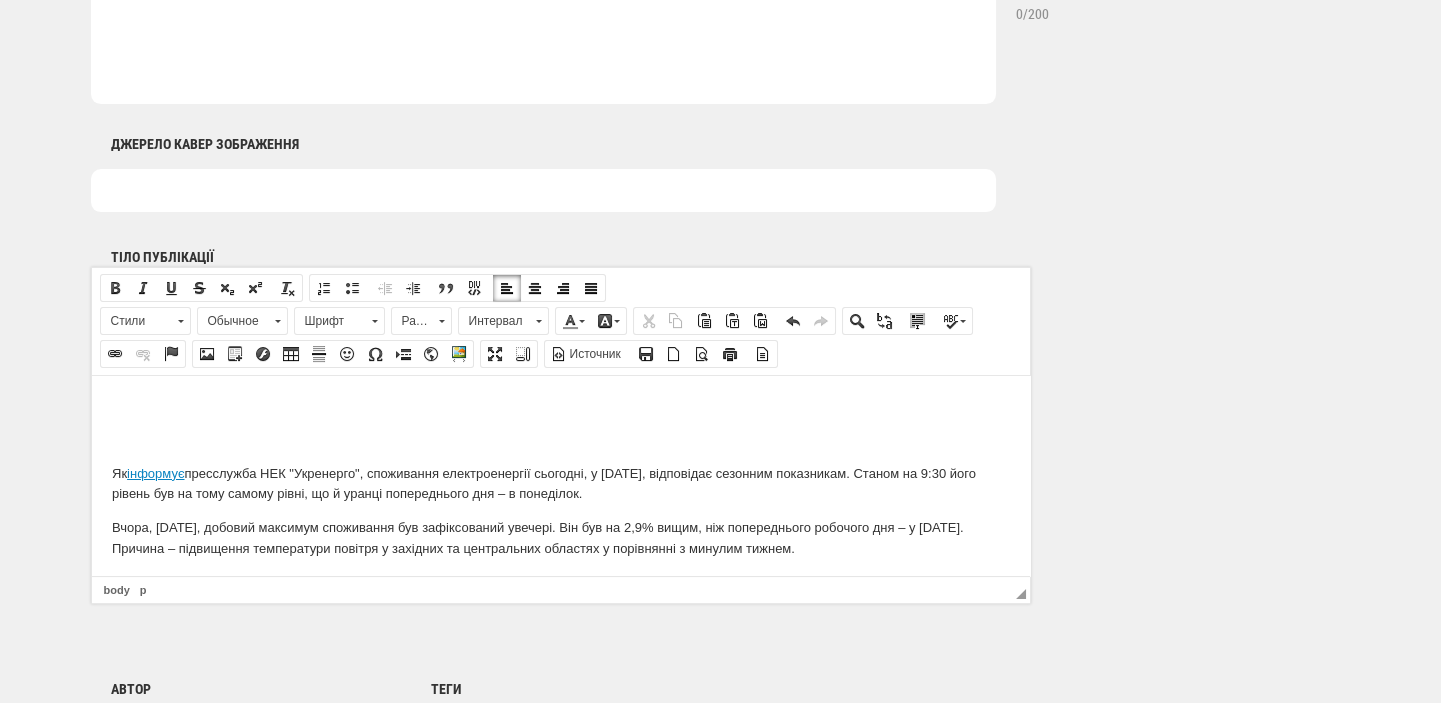 click at bounding box center [543, 44] 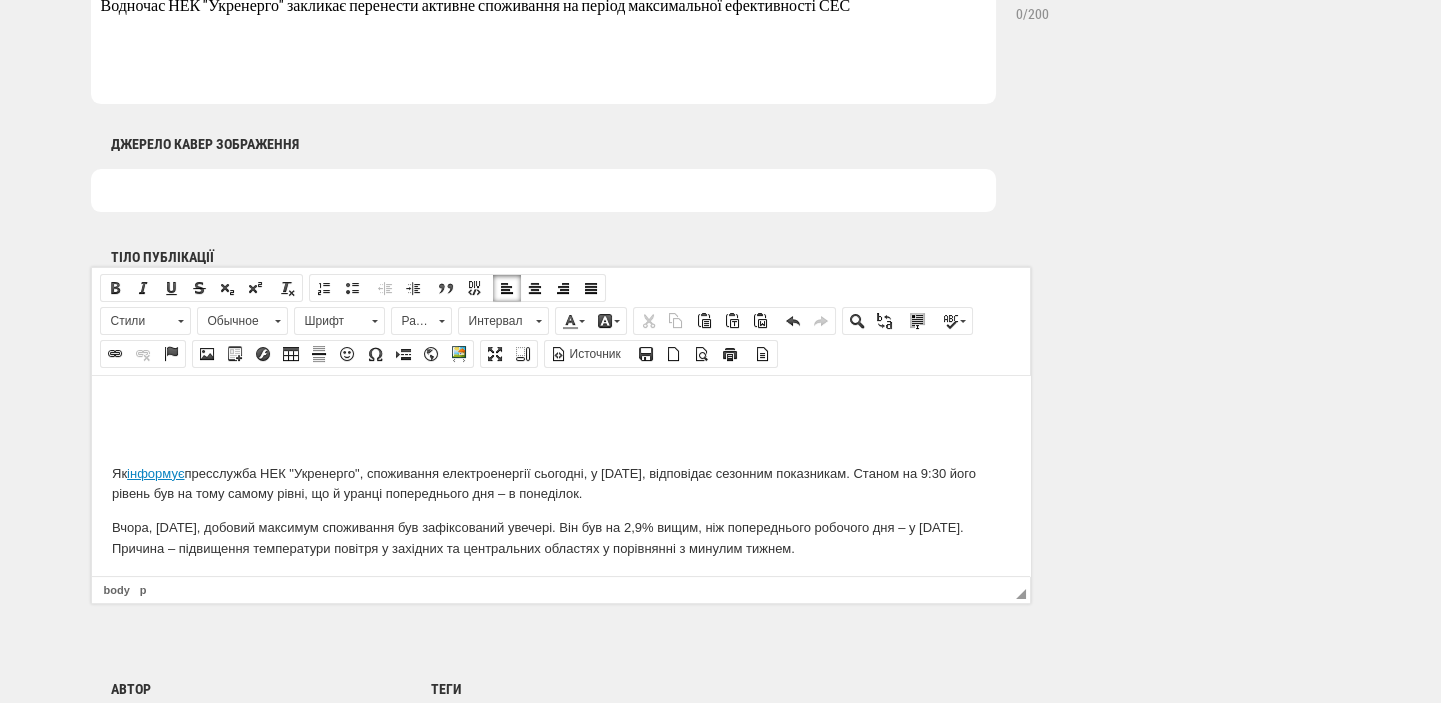 scroll, scrollTop: 1054, scrollLeft: 0, axis: vertical 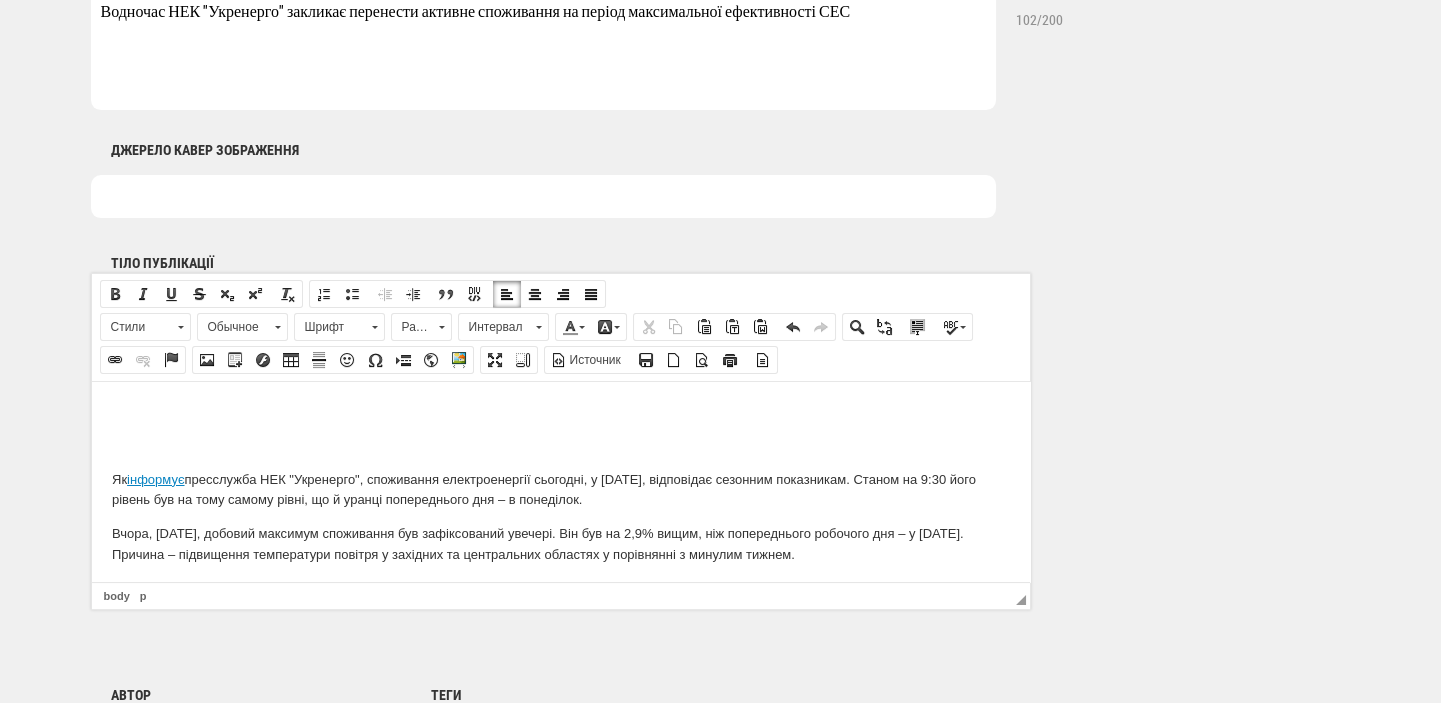 type on "Водночас НЕК "Укренерго" закликає перенести активне споживання на період максимальної ефективності СЕС" 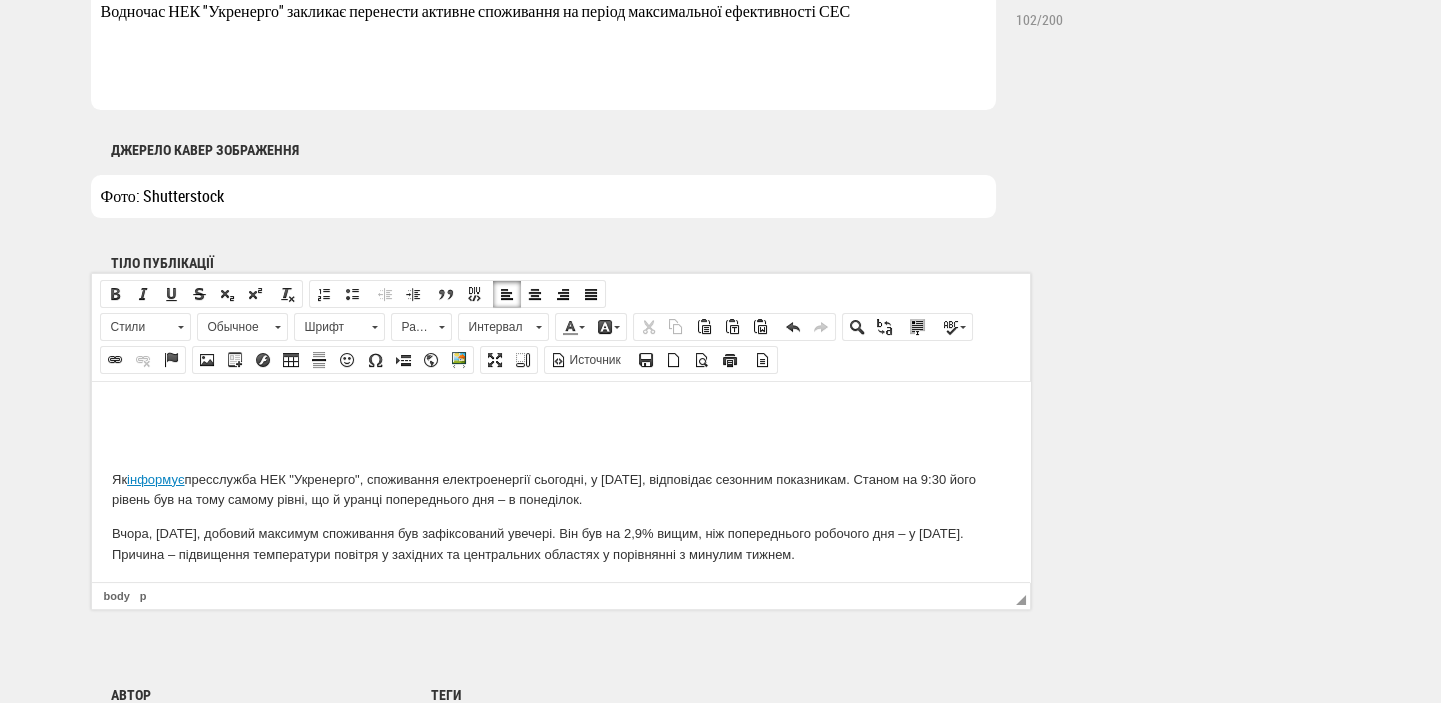 click on "Як  інформує  пресслужба НЕК "Укренерго", споживання електроенергії сьогодні, у вівторок 15 липня, відповідає сезонним показникам. Станом на 9:30 його рівень був на тому самому рівні, що й уранці попереднього дня – в понеділок. Вчора, 14 липня, добовий максимум споживання був зафіксований увечері. Він був на 2,9% вищим, ніж попереднього робочого дня – у п’ятницю, 11 липня. Причина – підвищення температури повітря у західних та центральних областях у порівнянні з минулим тижнем. повідомляє  Міністерство енергетики. Як  повідомляла" at bounding box center [560, 609] 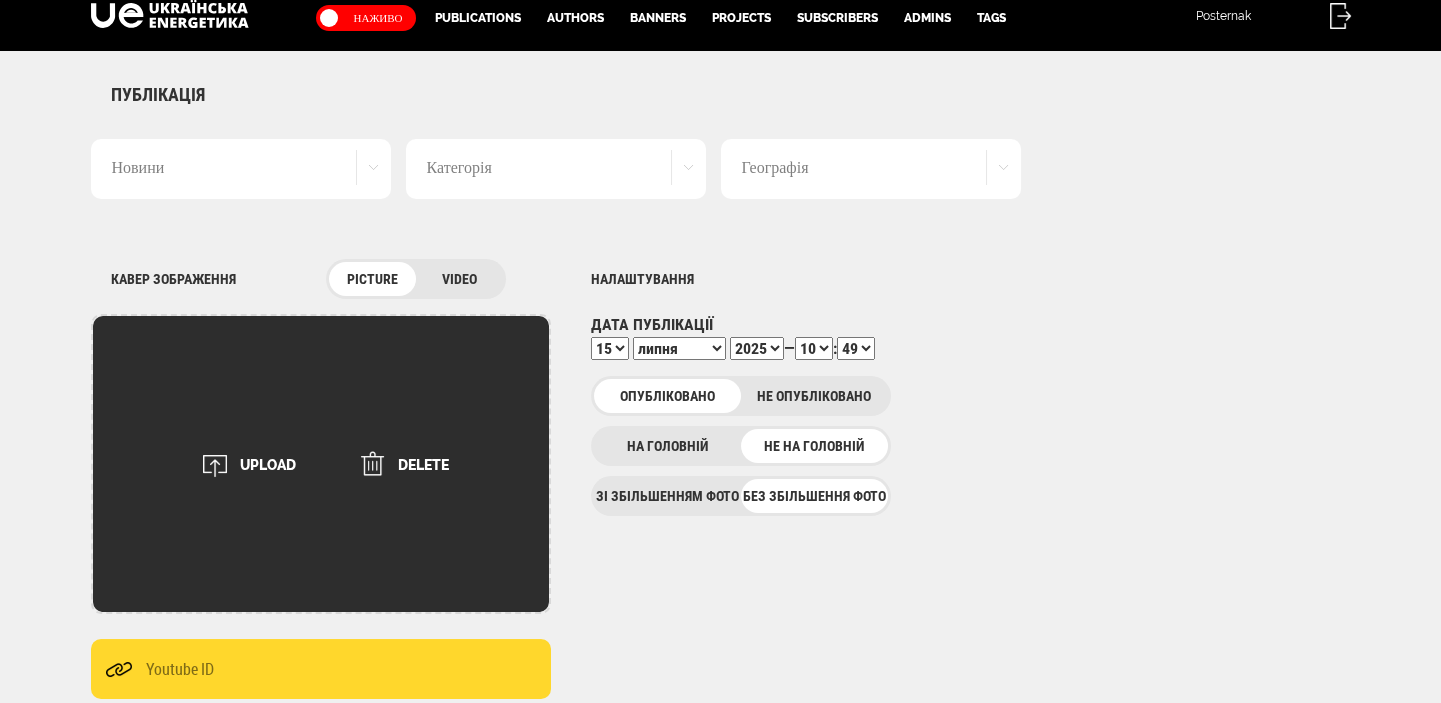 scroll, scrollTop: 0, scrollLeft: 0, axis: both 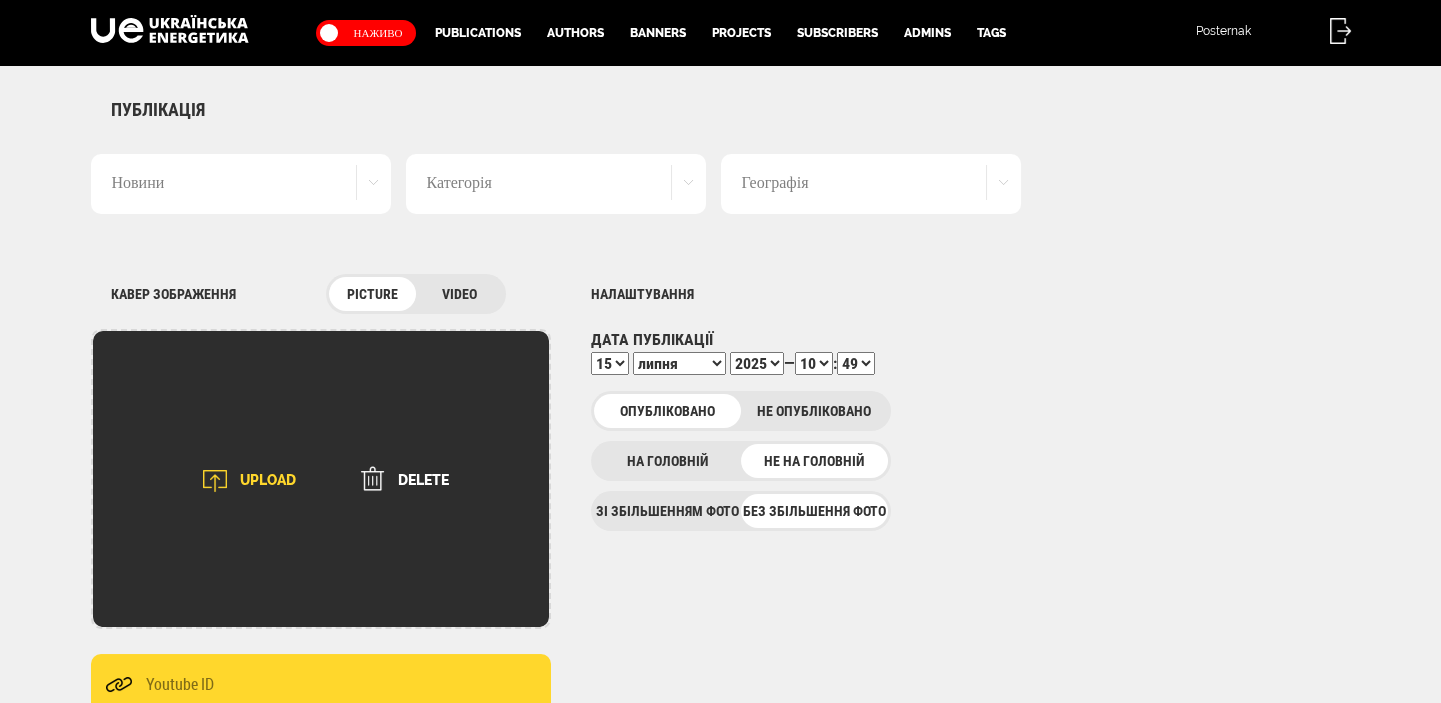 click at bounding box center (215, 481) 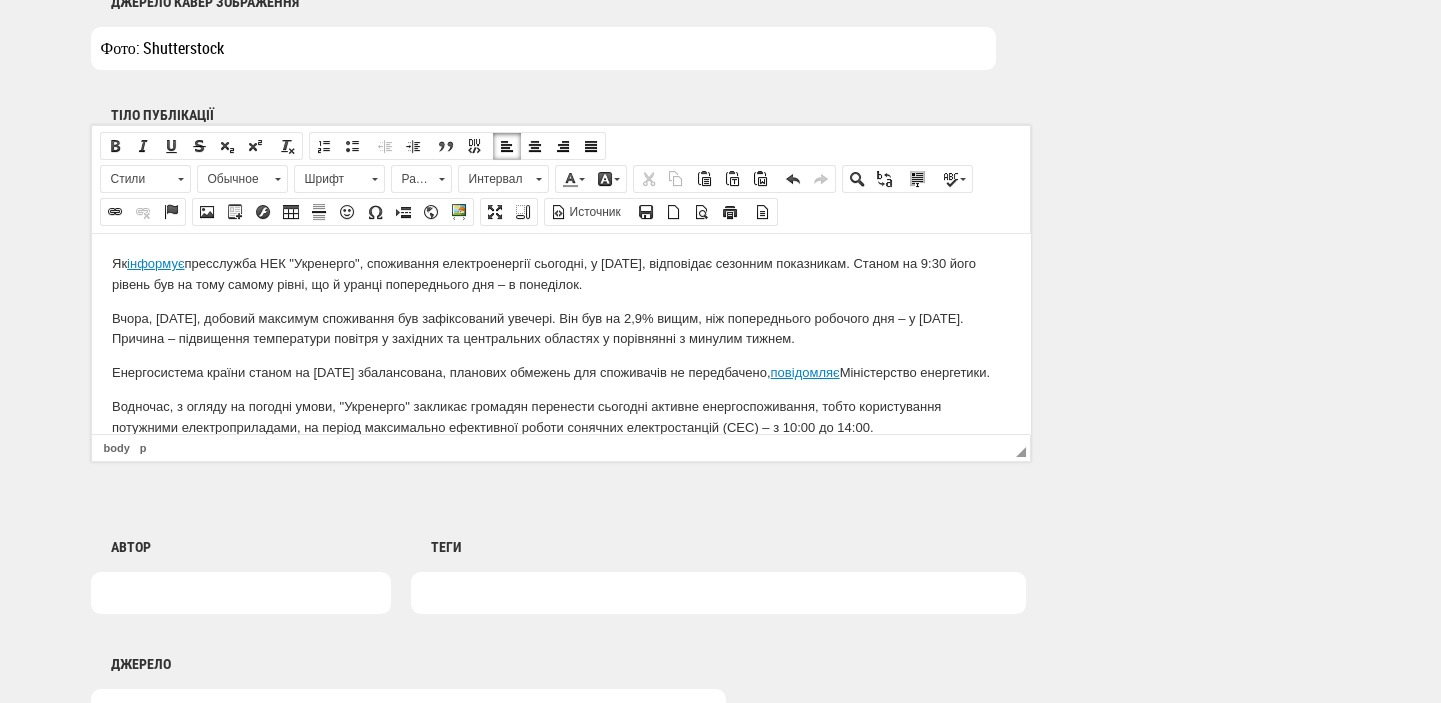 scroll, scrollTop: 1272, scrollLeft: 0, axis: vertical 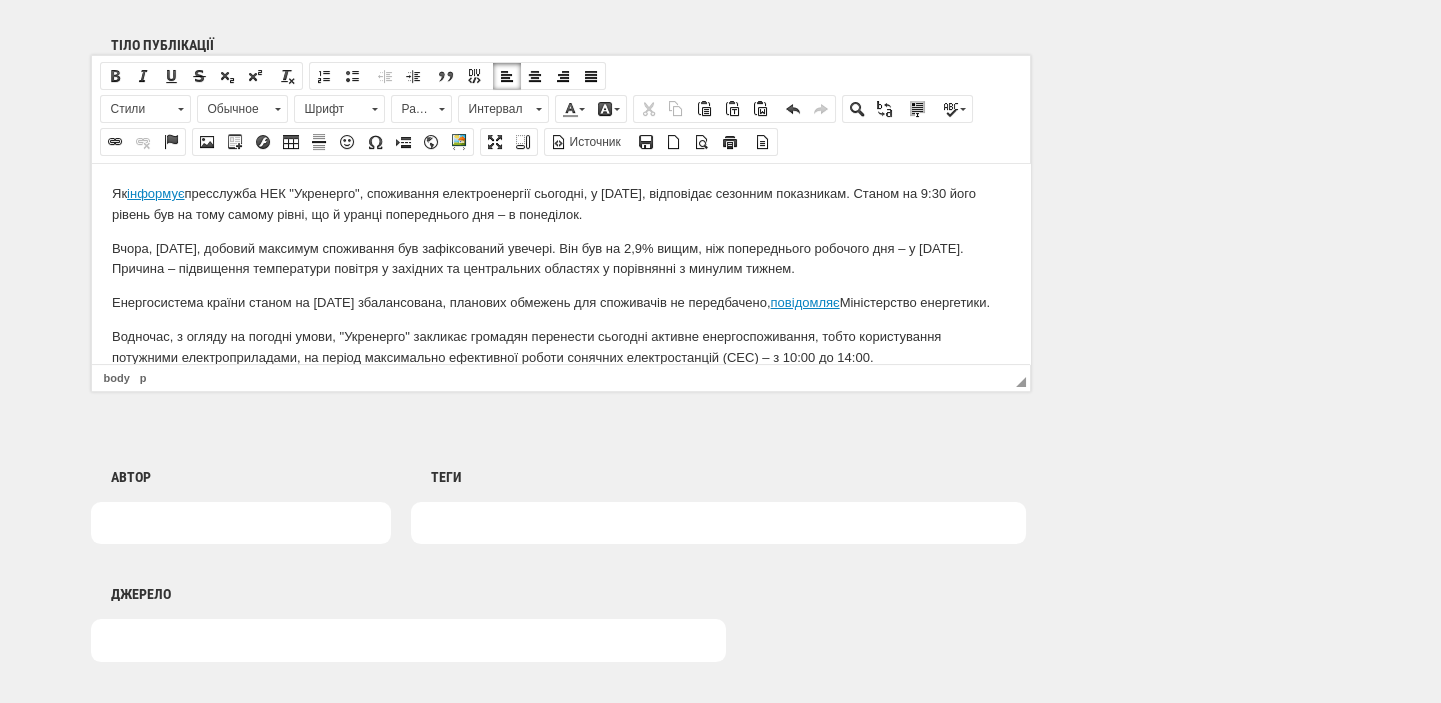 click at bounding box center [718, 523] 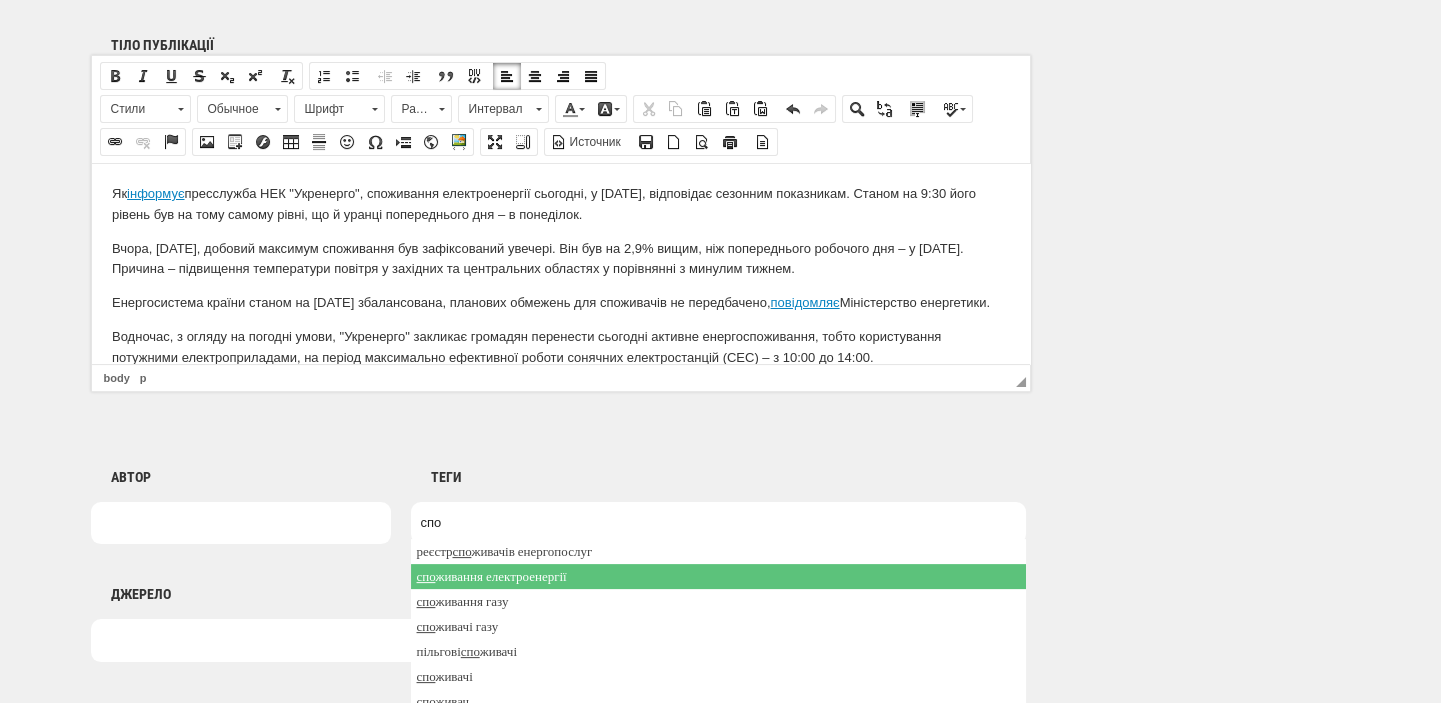 type on "спо" 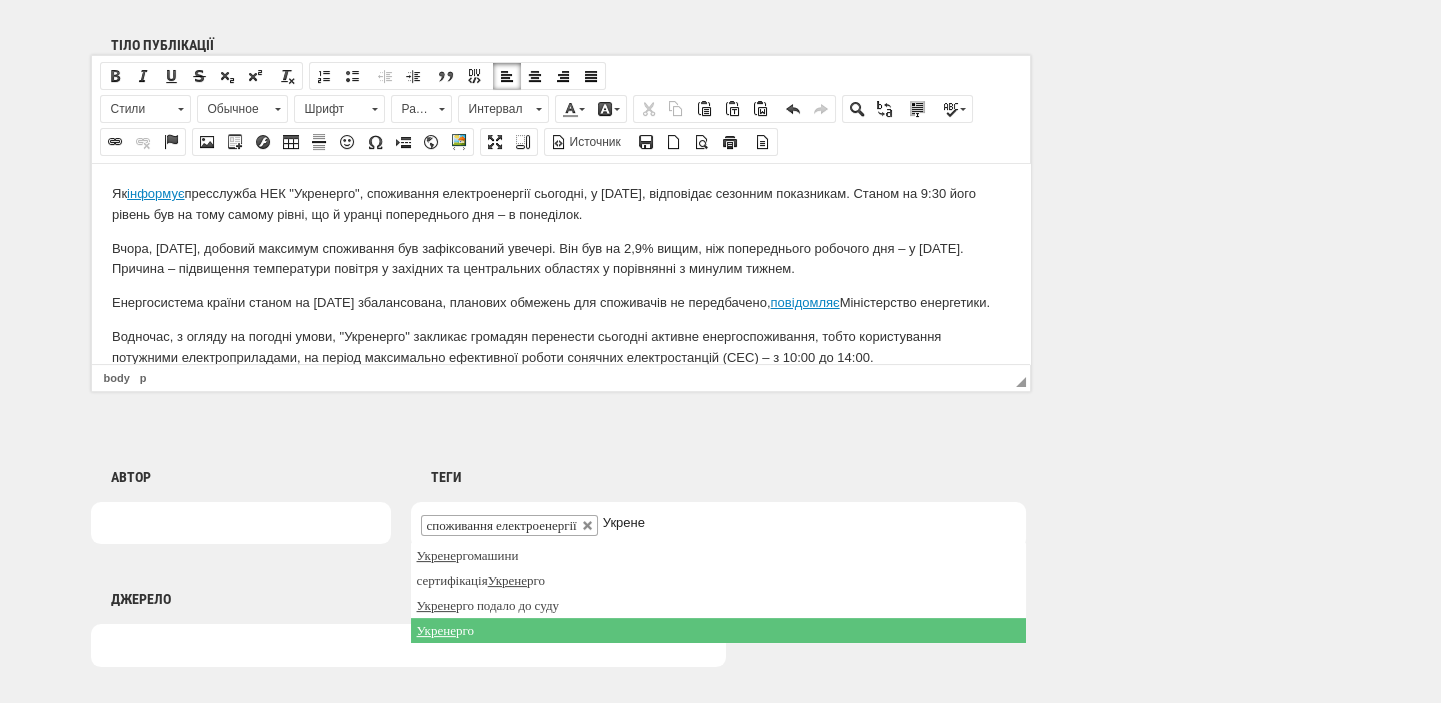 type on "Укрене" 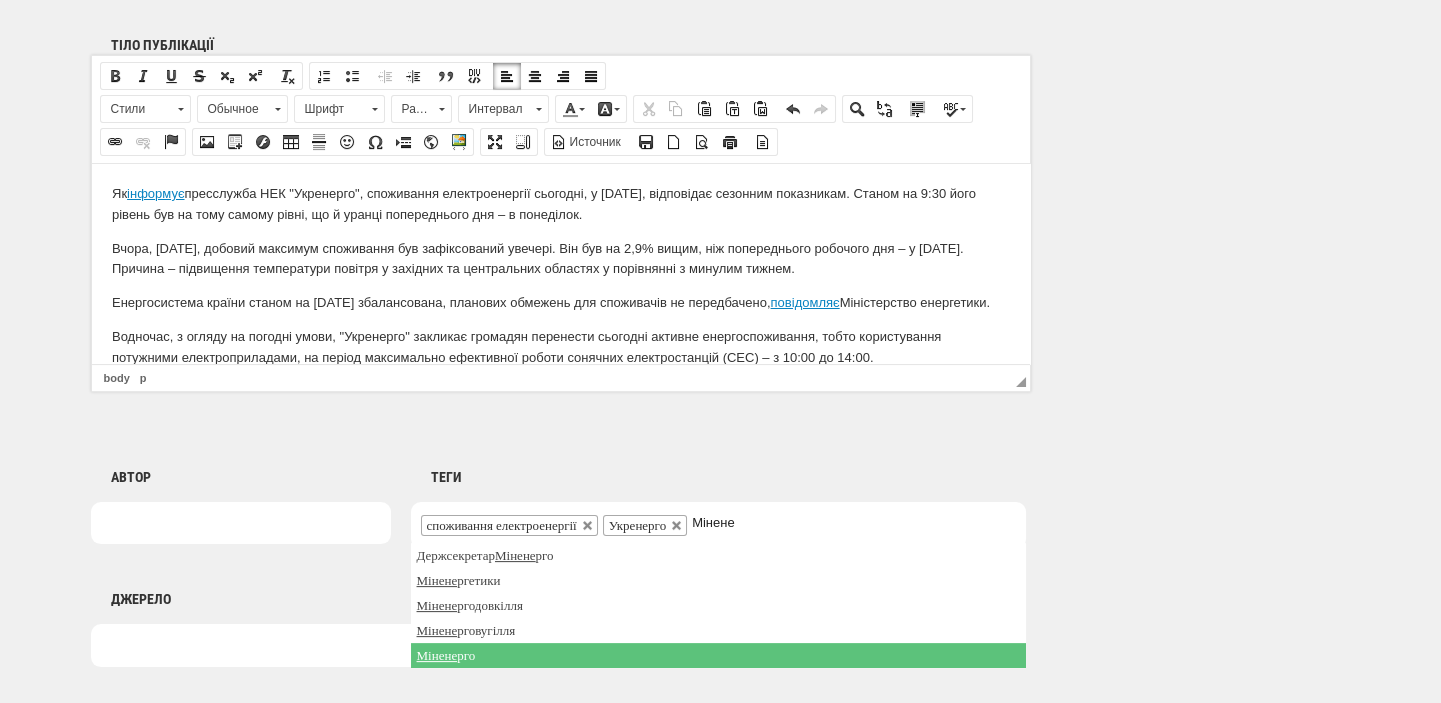 type on "Мінене" 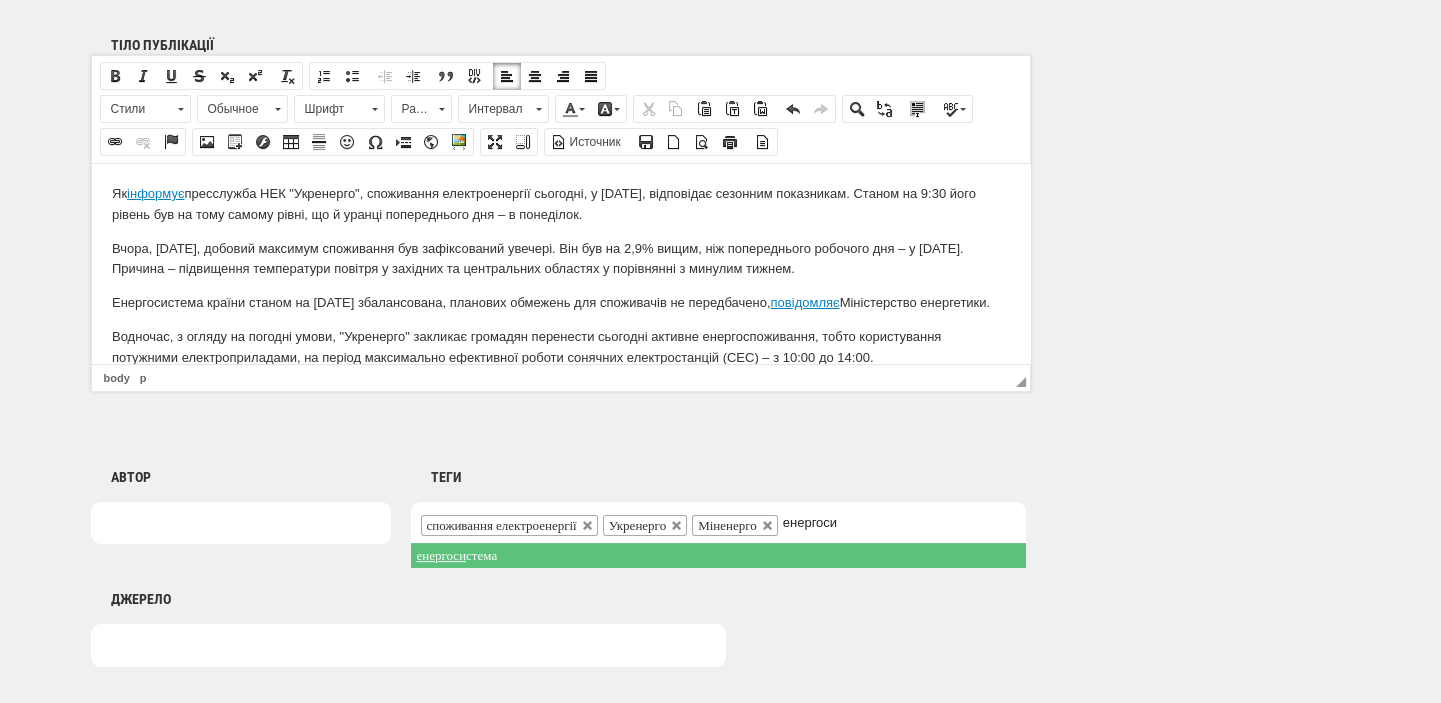 type on "енергоси" 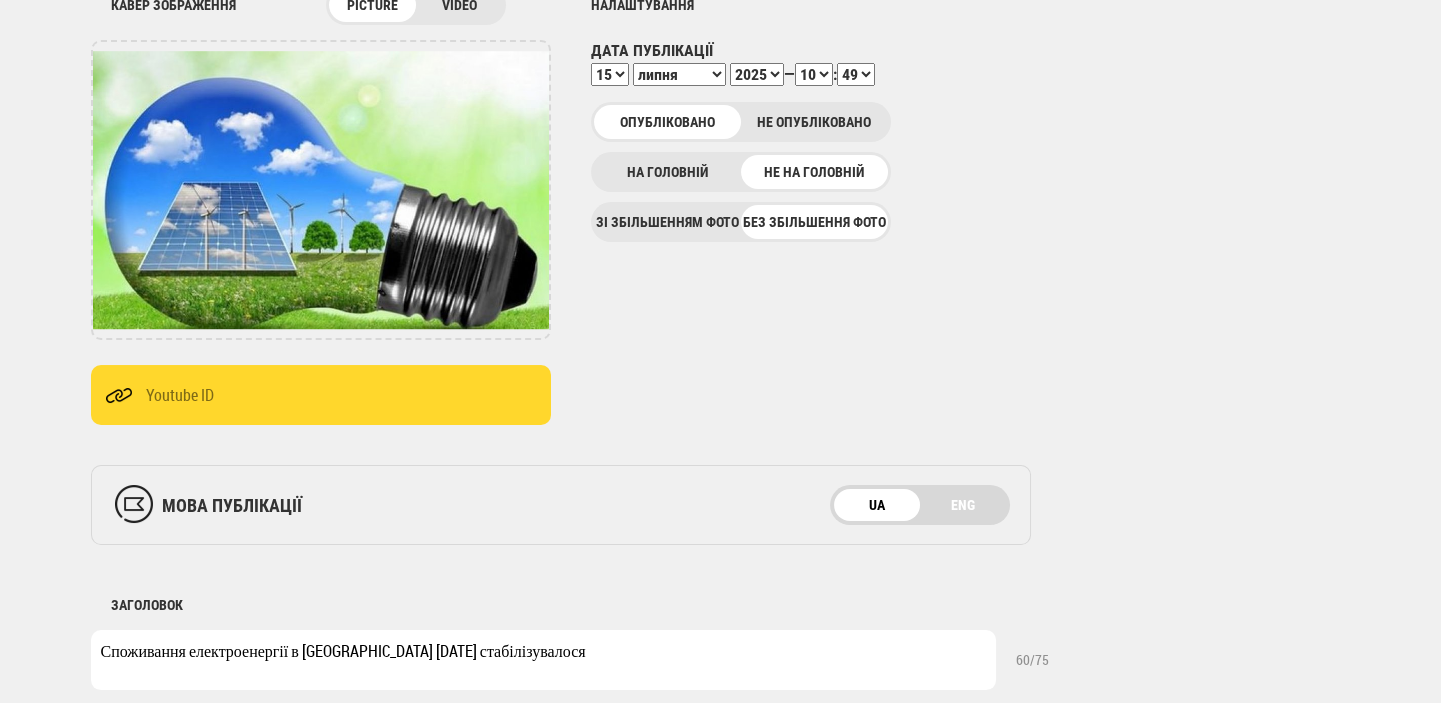 scroll, scrollTop: 0, scrollLeft: 0, axis: both 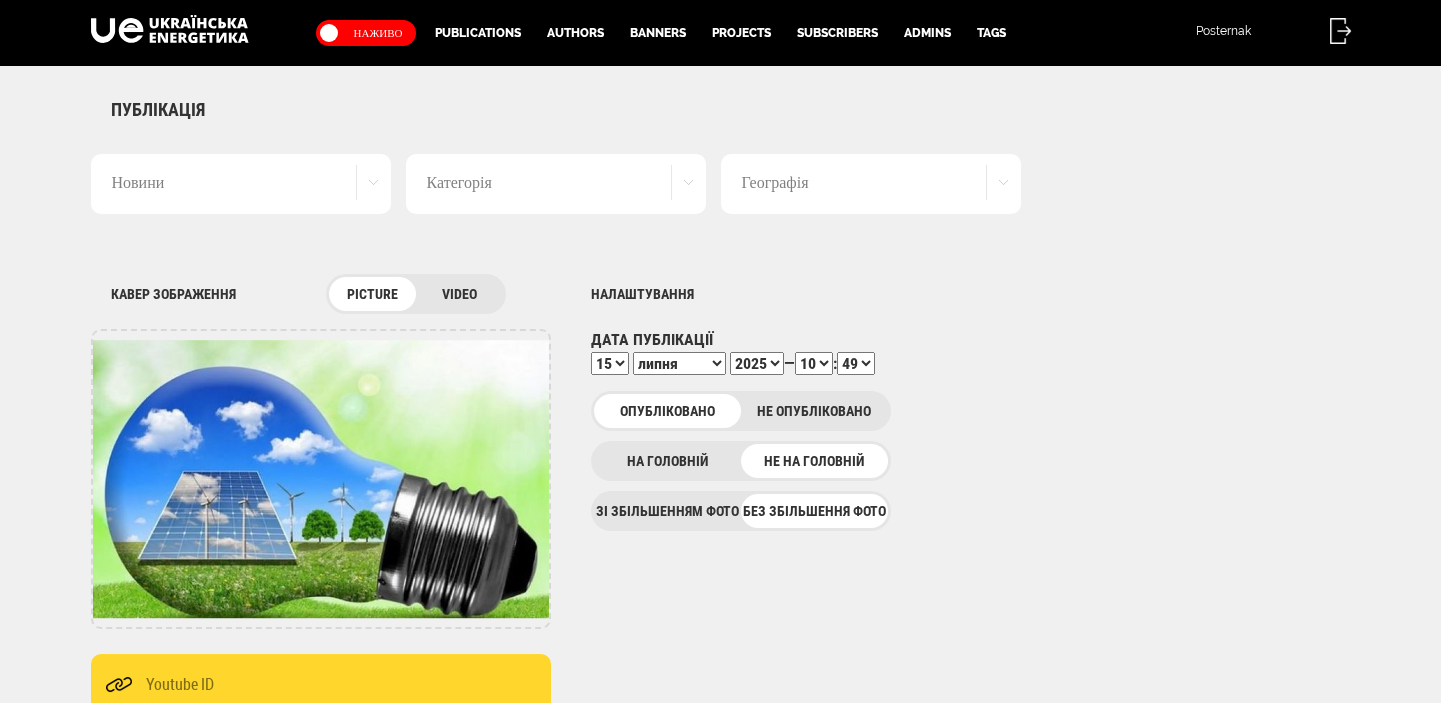 click on "00
01
02
03
04
05
06
07
08
09
10
11
12
13
14
15
16
17
18
19
20
21
22
23
24
25
26
27
28
29
30
31
32
33
34
35
36
37
38
39
40
41
42
43
44
45
46
47
48
49
50
51
52
53
54
55
56
57
58
59" at bounding box center [856, 363] 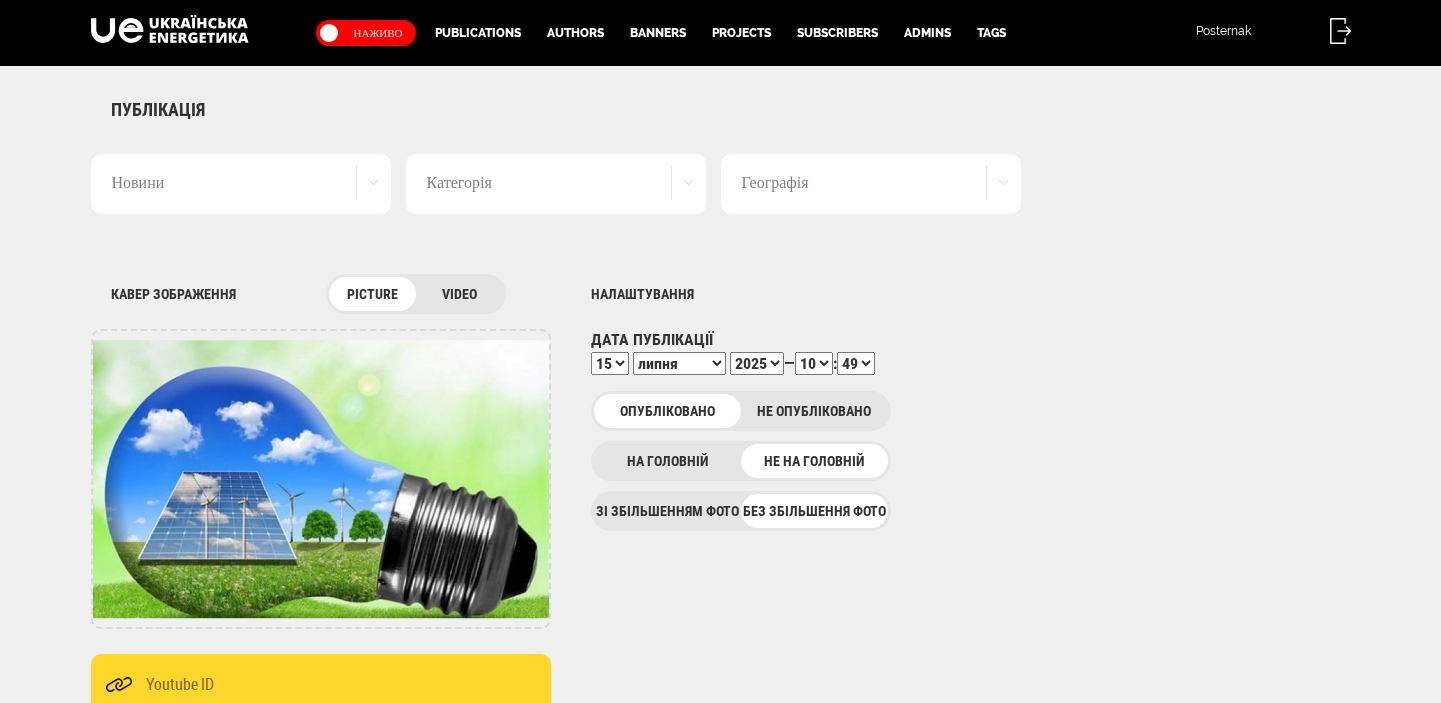 select on "56" 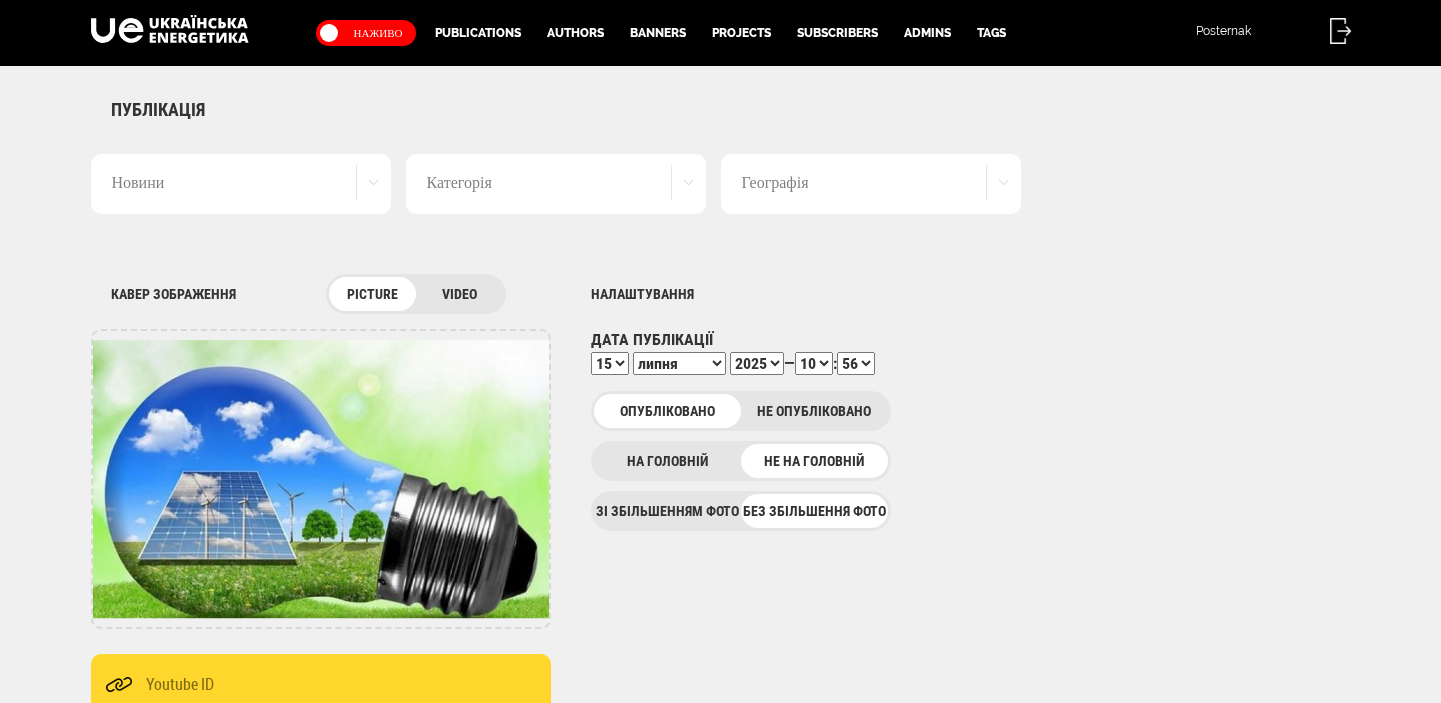 click on "00
01
02
03
04
05
06
07
08
09
10
11
12
13
14
15
16
17
18
19
20
21
22
23
24
25
26
27
28
29
30
31
32
33
34
35
36
37
38
39
40
41
42
43
44
45
46
47
48
49
50
51
52
53
54
55
56
57
58
59" at bounding box center (856, 363) 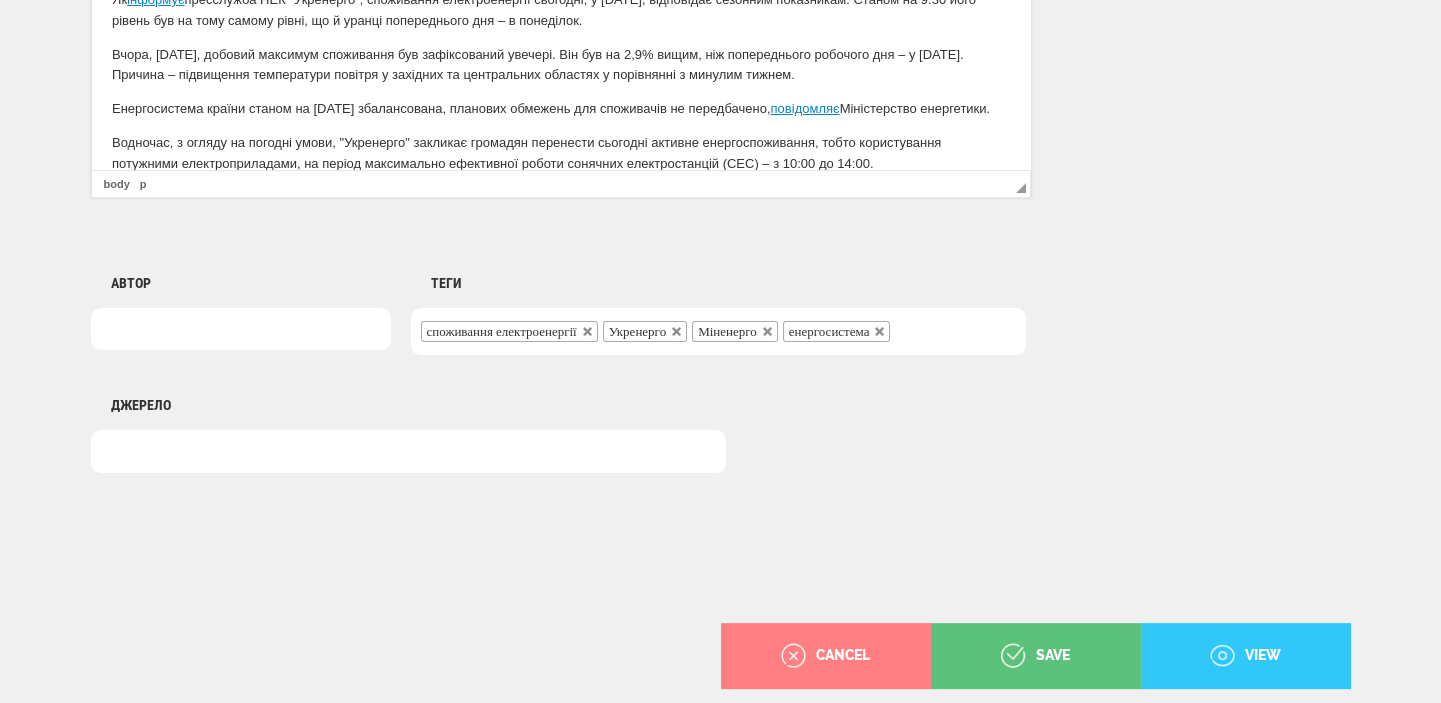 scroll, scrollTop: 1498, scrollLeft: 0, axis: vertical 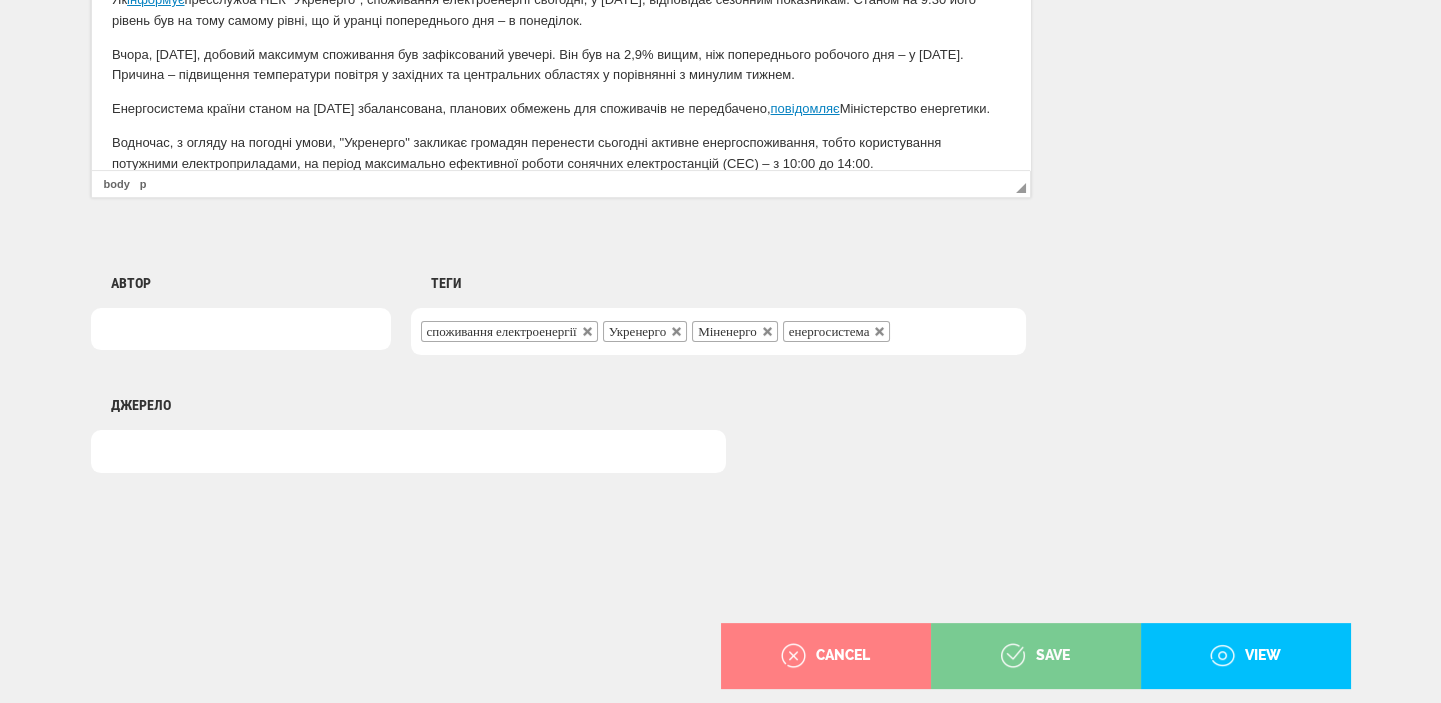 click on "save" at bounding box center (1035, 656) 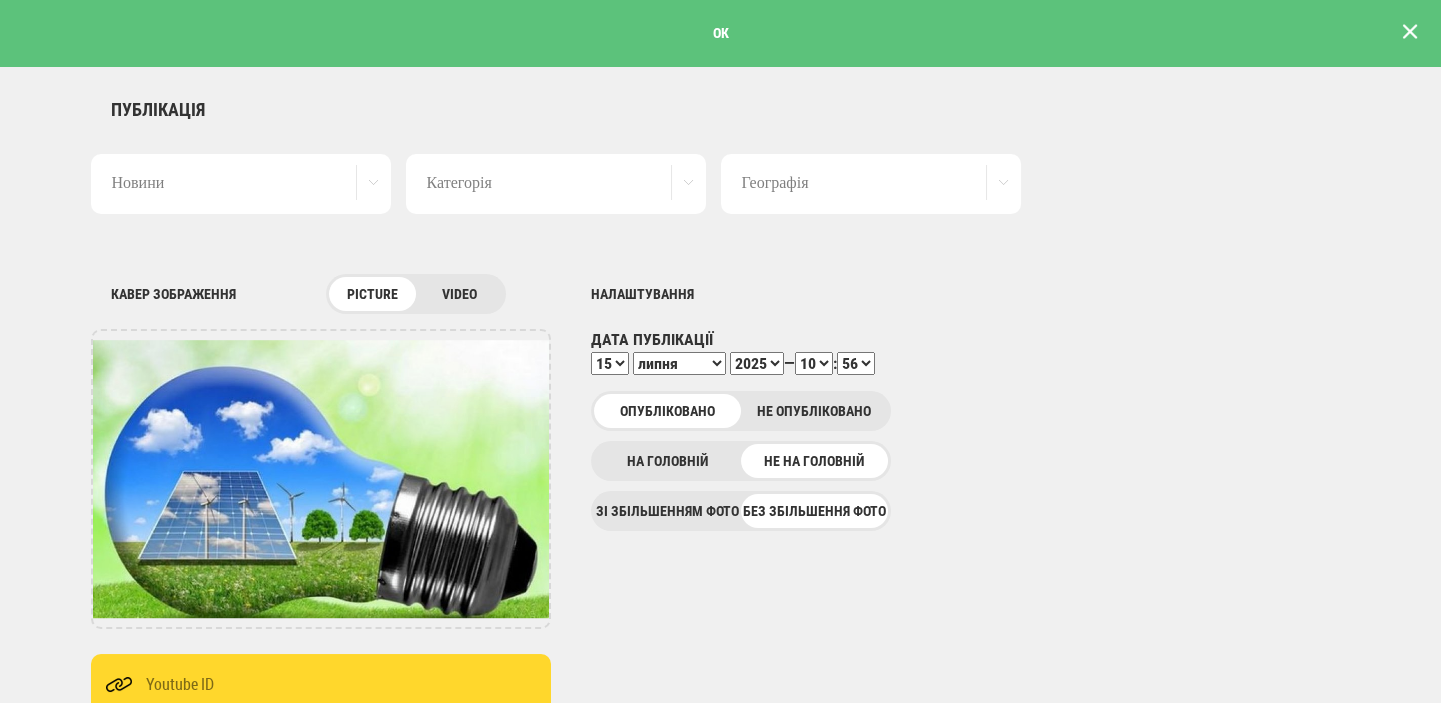 scroll, scrollTop: 0, scrollLeft: 0, axis: both 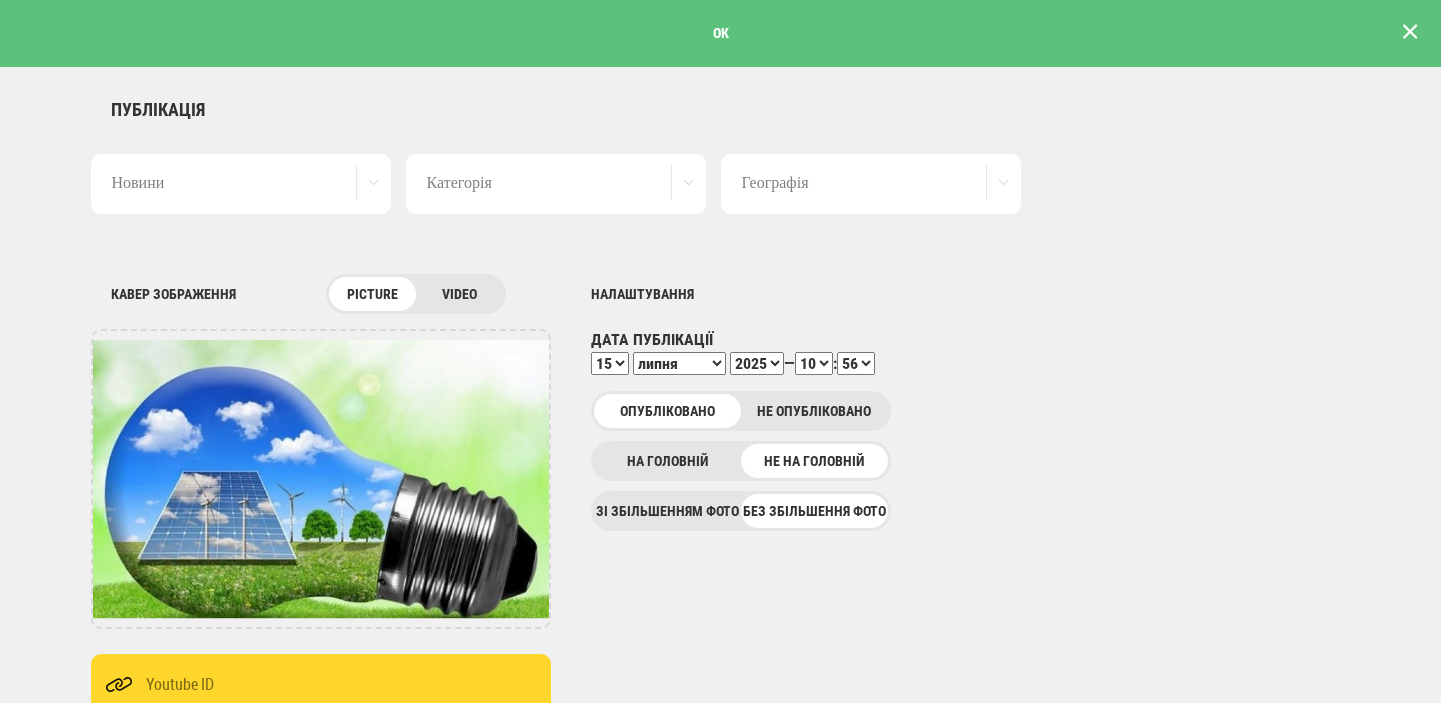 click on "Публікація Новини Новини Матеріали Мультимедіа Блог Документи Категорія Відео Фото Аналітика Розслідування Репортаж Анонси Спецтема Iнтерв’ю Інфографіка Аналітика Green Deal Географія Зняти вибране Головне Важливе Кавер зображення picture video UPLOAD DELETE Налаштування Дата публікації
1
2
3
4
5
6
7
8
9
10
11
12
13
14
15
16
17
18
19
20
21
22
23
24
25
26
27
28
29
30
31
січня
лютого
березня
квітня
травня
червня
липня
серпня
вересня
жовтня
листопада
грудня
2020
2021
2022
2023
2024
2025
2026
2027
2028
2029
2030
—
00
01
02
03
04
05
06
07
08
09
10
11
12
13
14
15
16
17" at bounding box center (721, 1077) 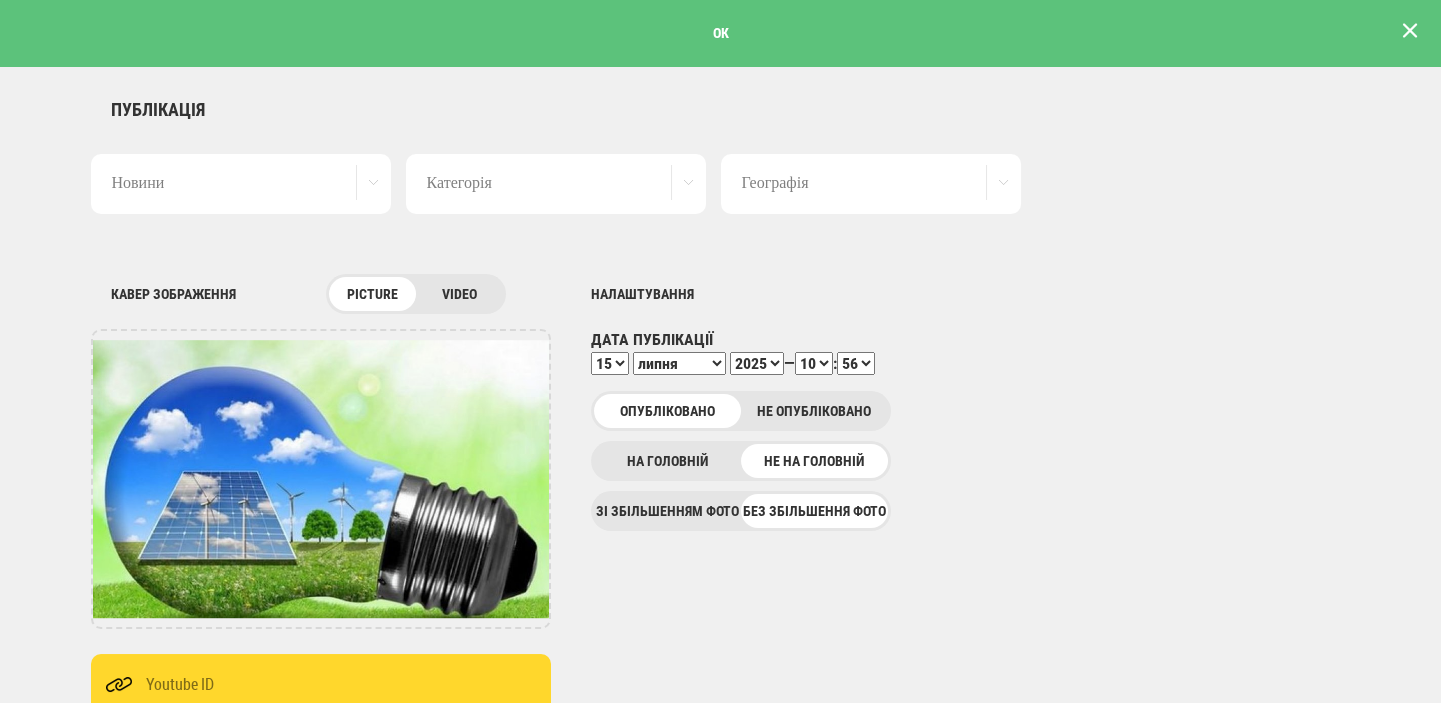 click at bounding box center (1410, 31) 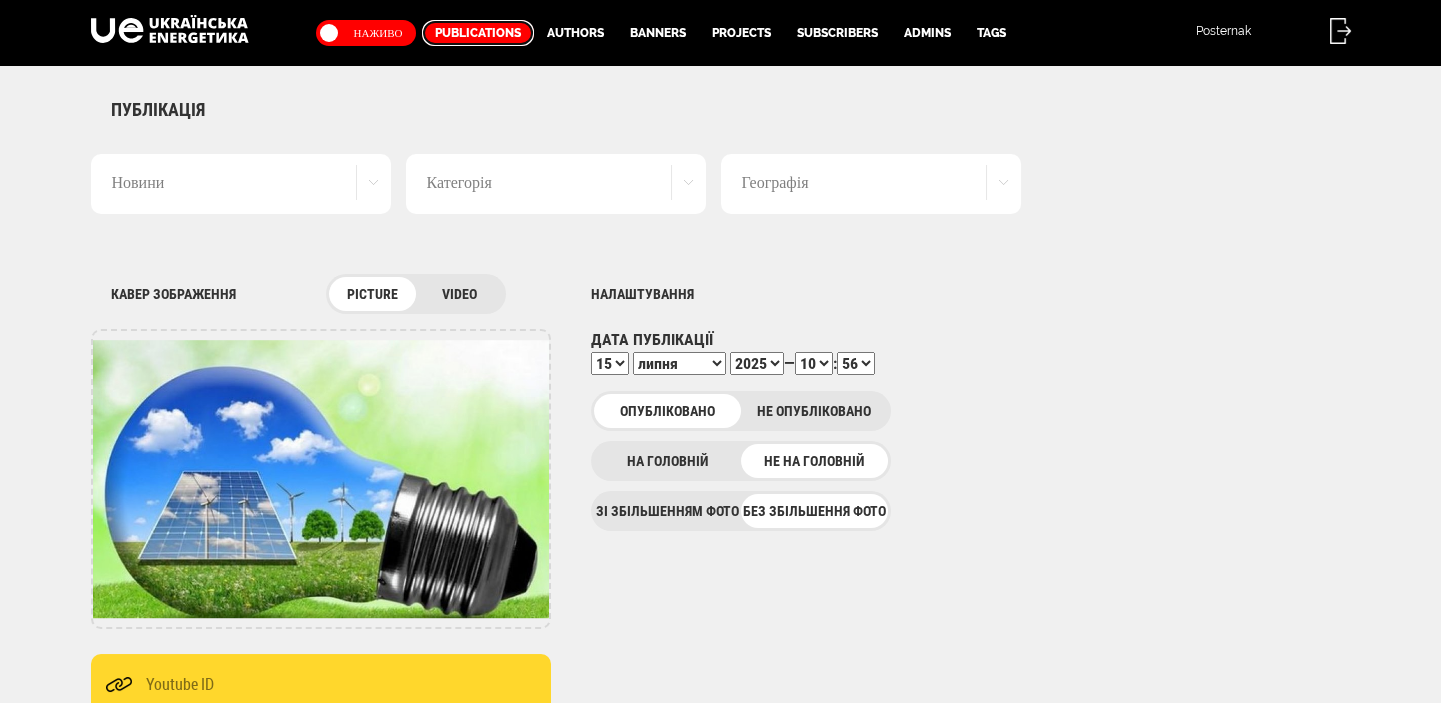 click on "Publications" at bounding box center (478, 33) 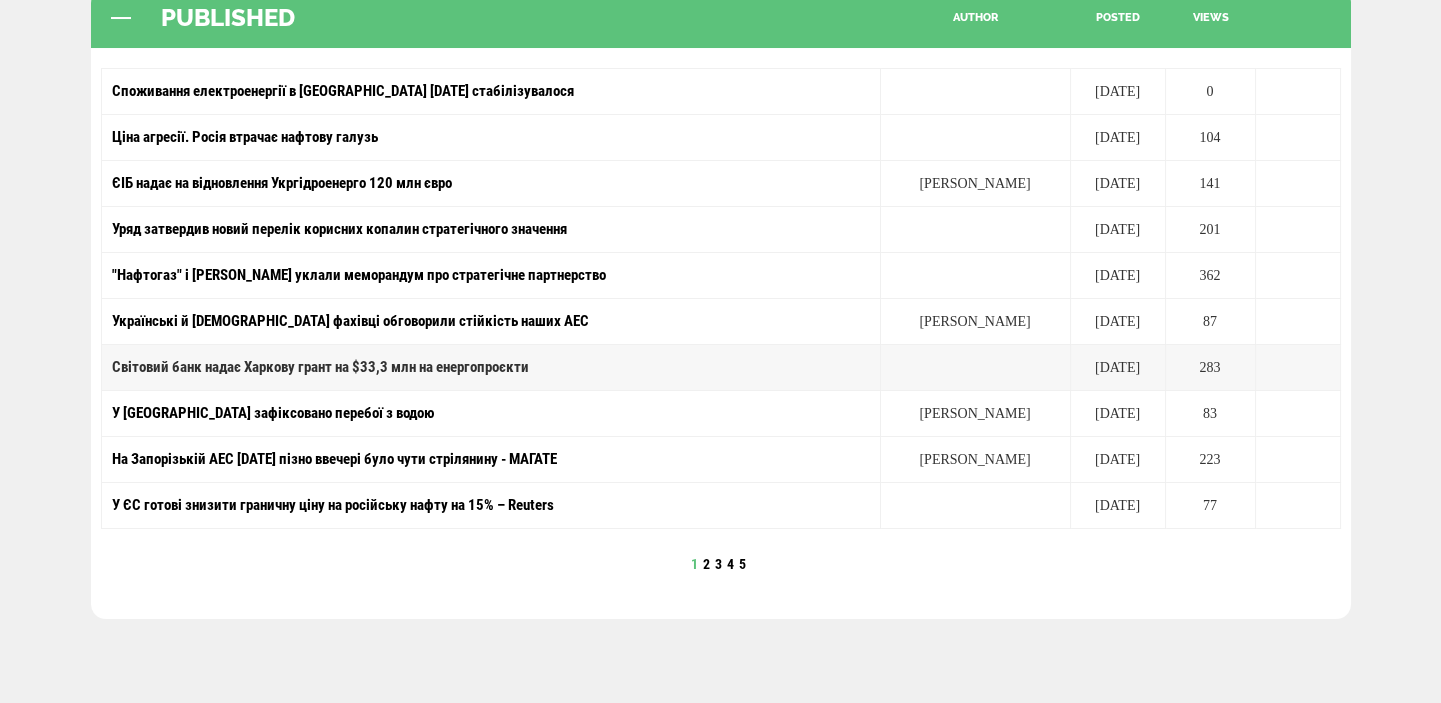 scroll, scrollTop: 424, scrollLeft: 0, axis: vertical 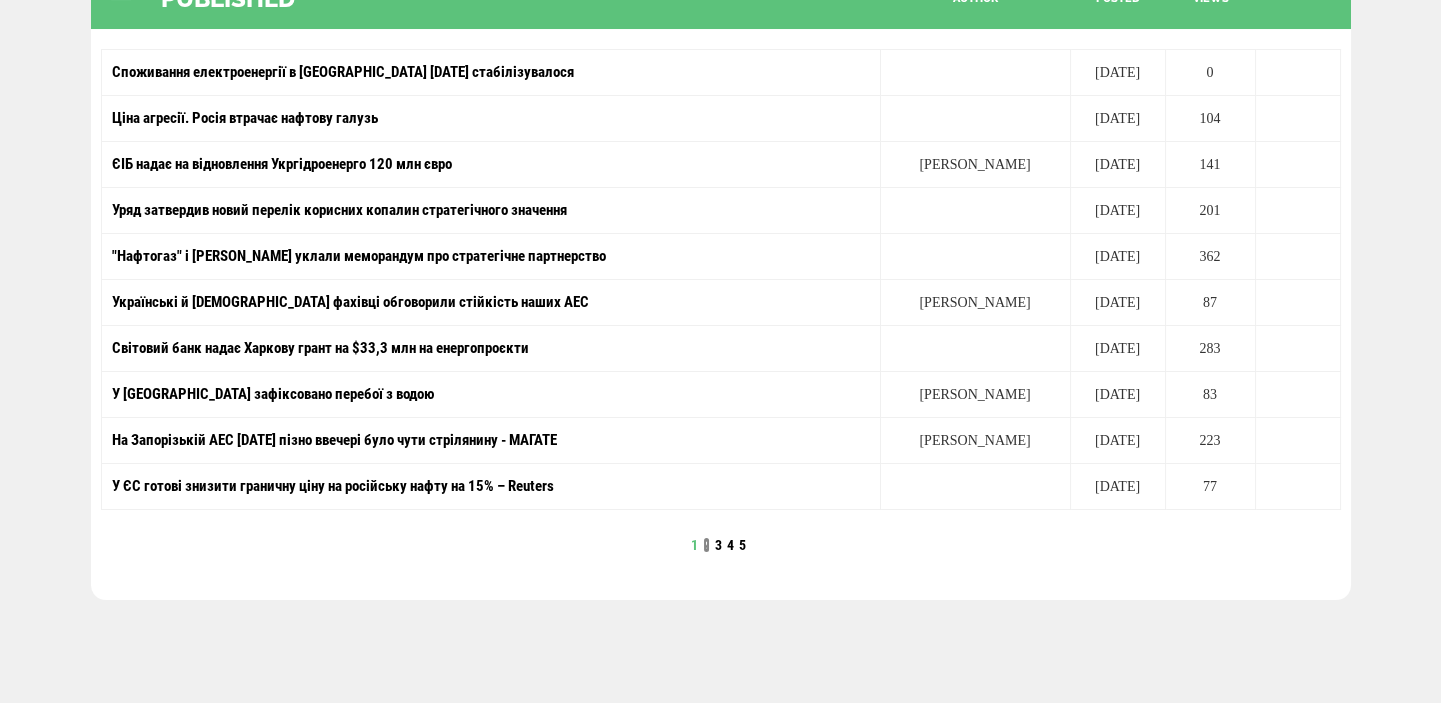 click on "2" at bounding box center [706, 545] 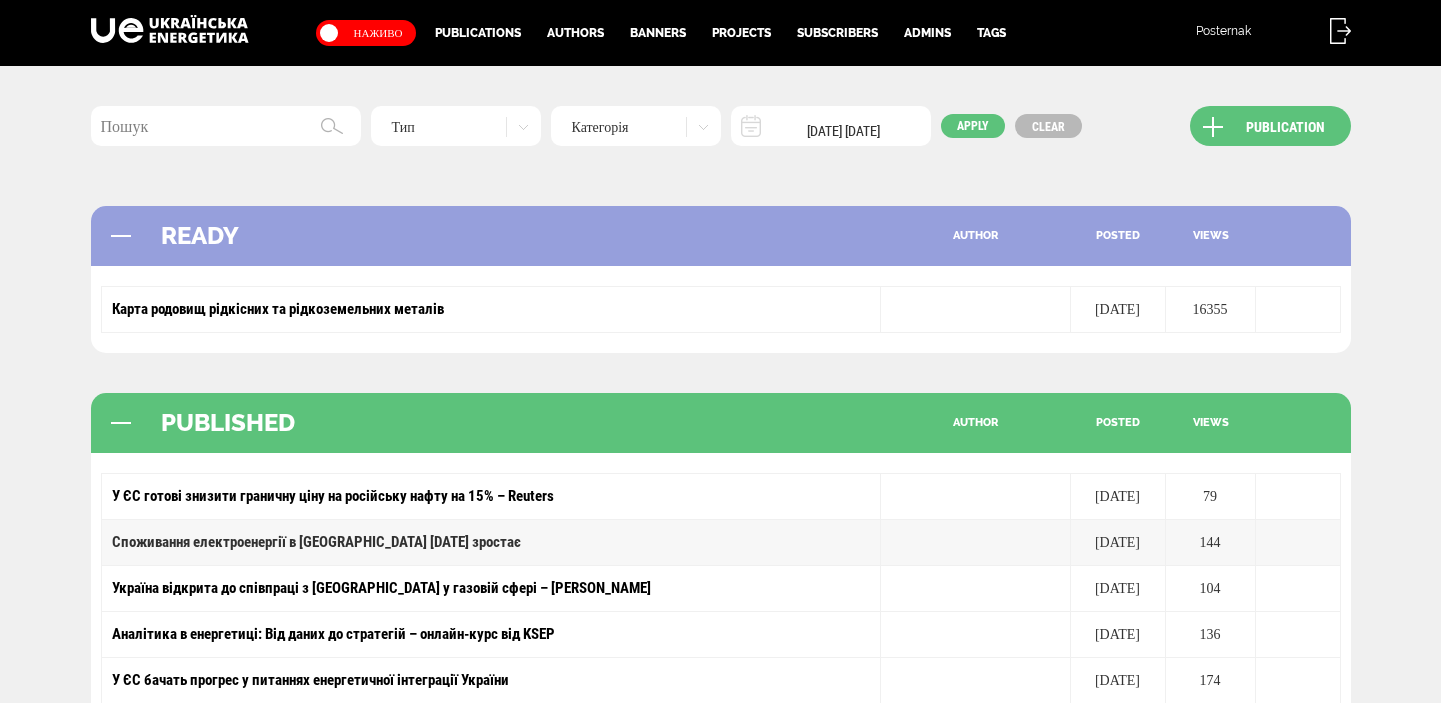 scroll, scrollTop: 0, scrollLeft: 0, axis: both 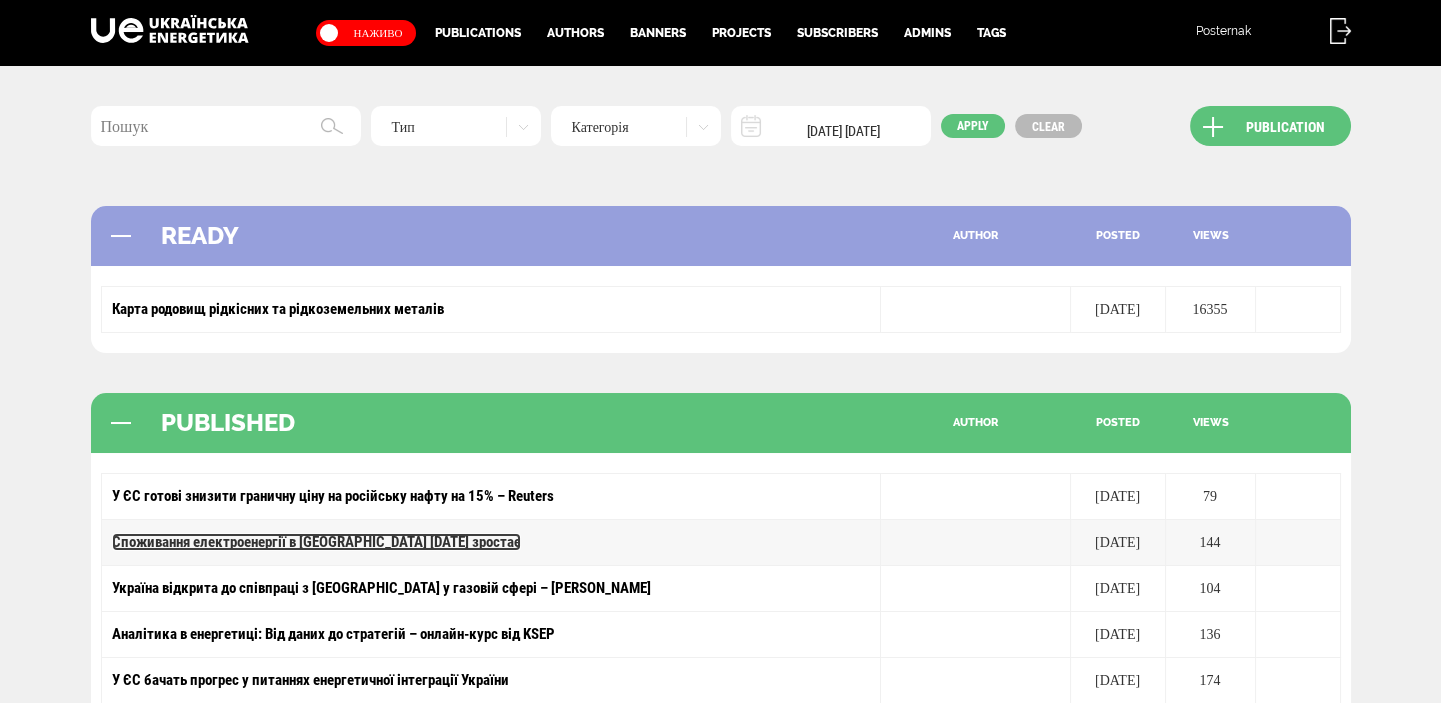 click on "Споживання електроенергії в [GEOGRAPHIC_DATA] [DATE] зростає" at bounding box center (316, 542) 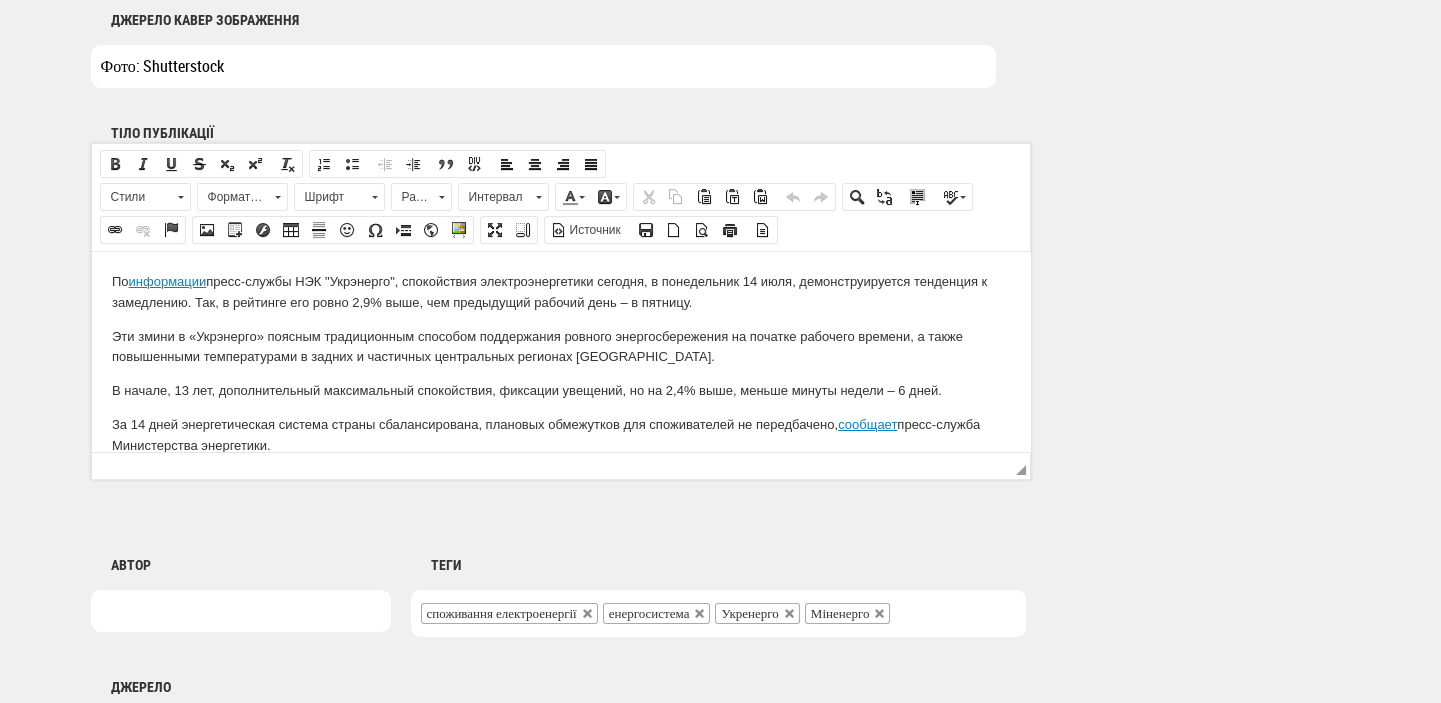 scroll, scrollTop: 0, scrollLeft: 0, axis: both 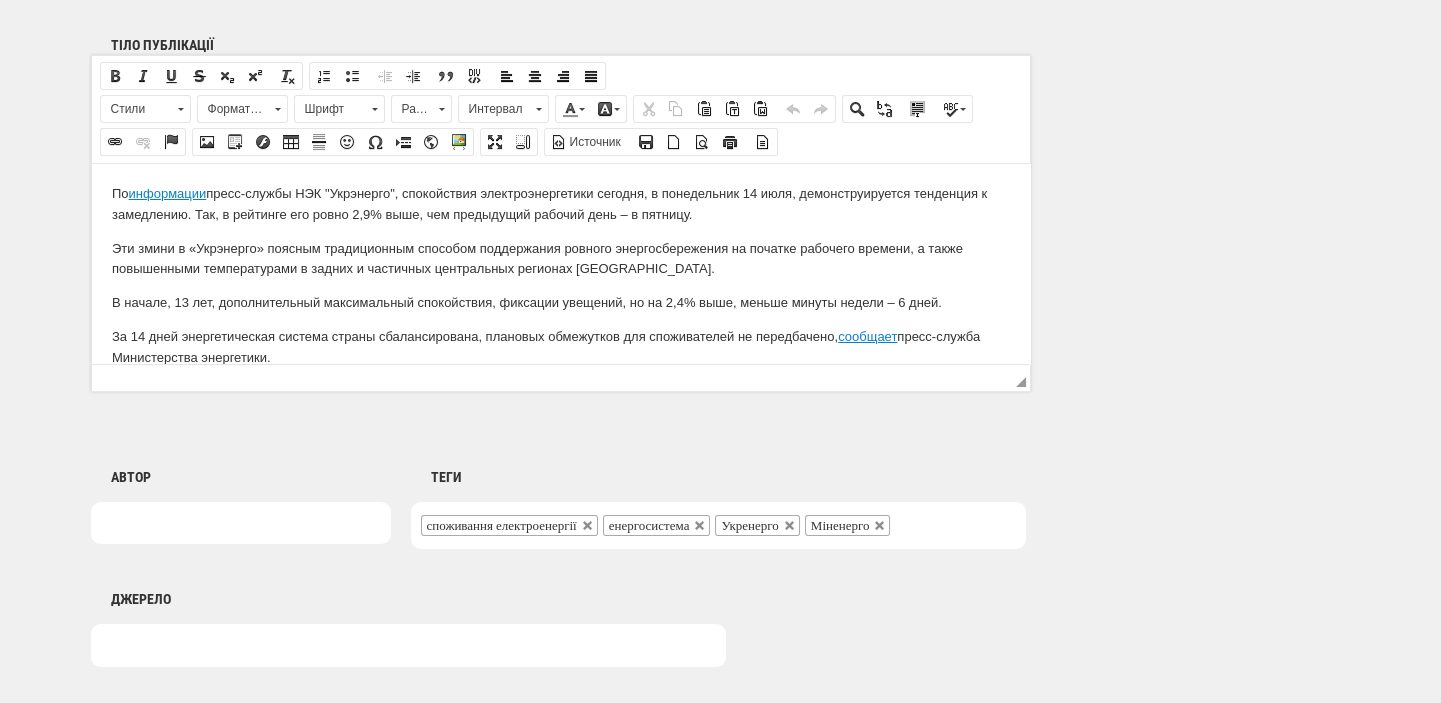 click on "В начале, 13 лет, дополнительный максимальный спокойствия, фиксации увещений, но на 2,4% выше, меньше минуты недели – 6 дней." at bounding box center (560, 302) 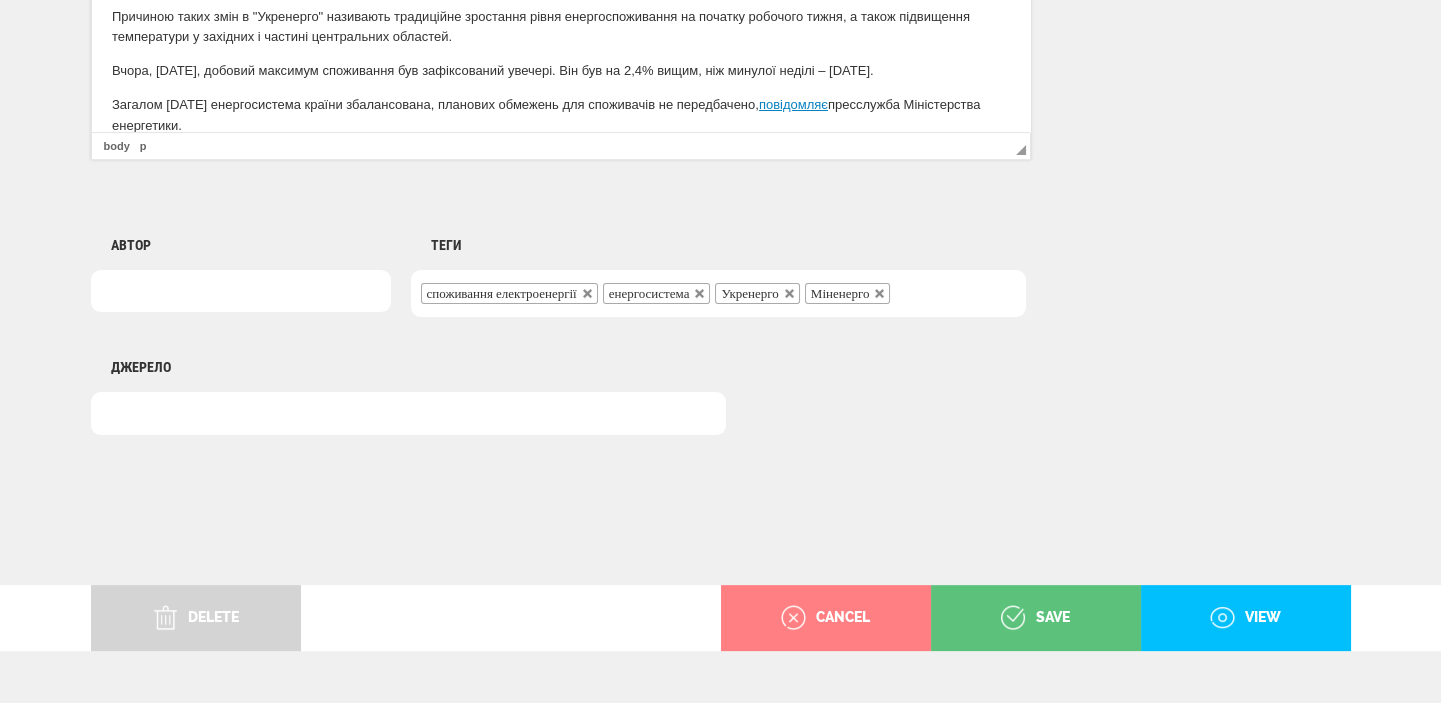 scroll, scrollTop: 1564, scrollLeft: 0, axis: vertical 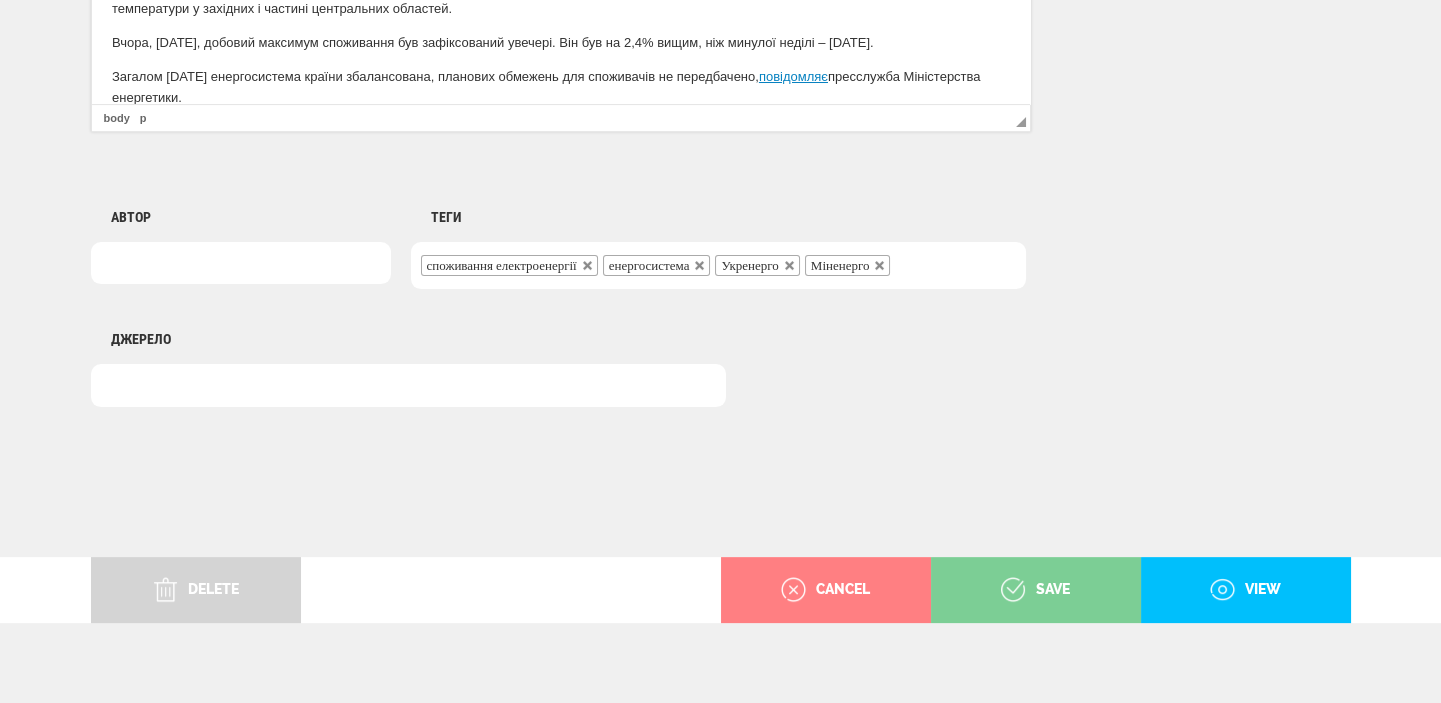 click on "save" at bounding box center [1035, 590] 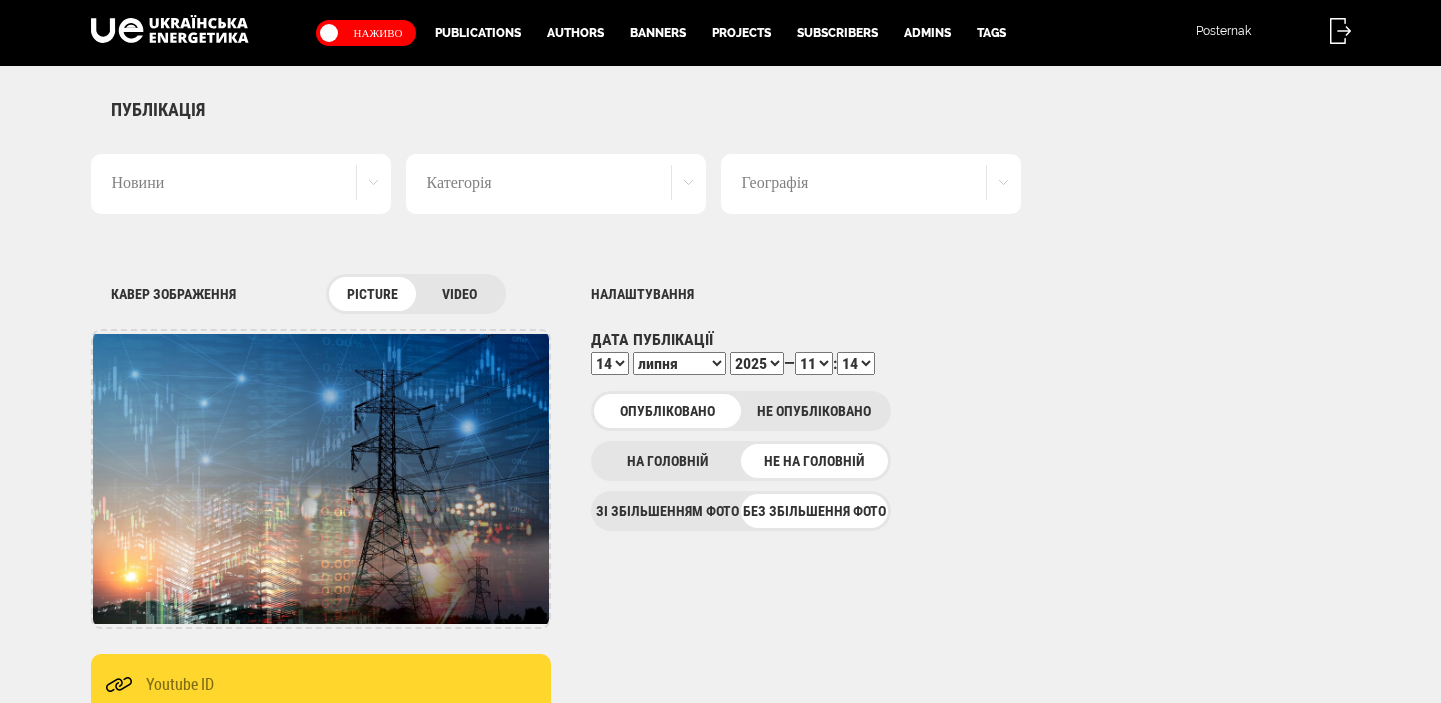scroll, scrollTop: 0, scrollLeft: 0, axis: both 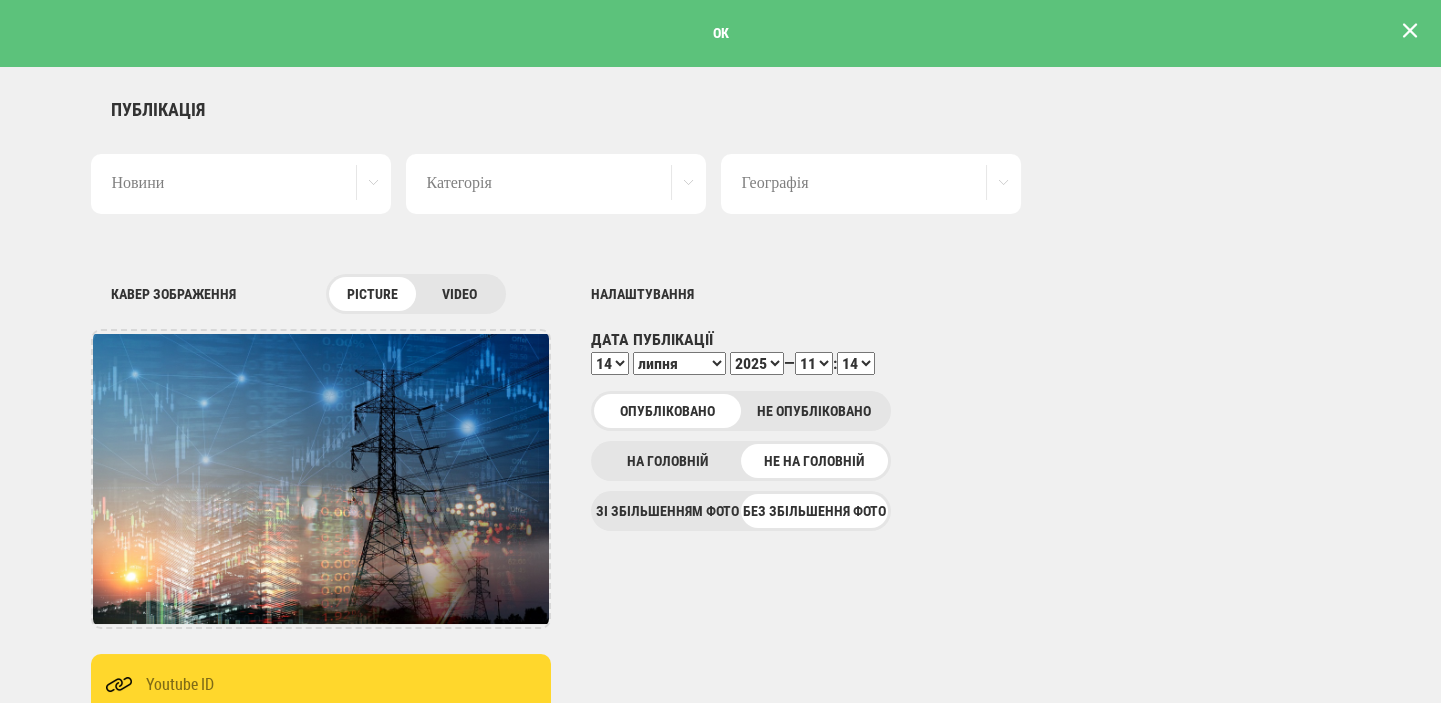 click at bounding box center (1410, 31) 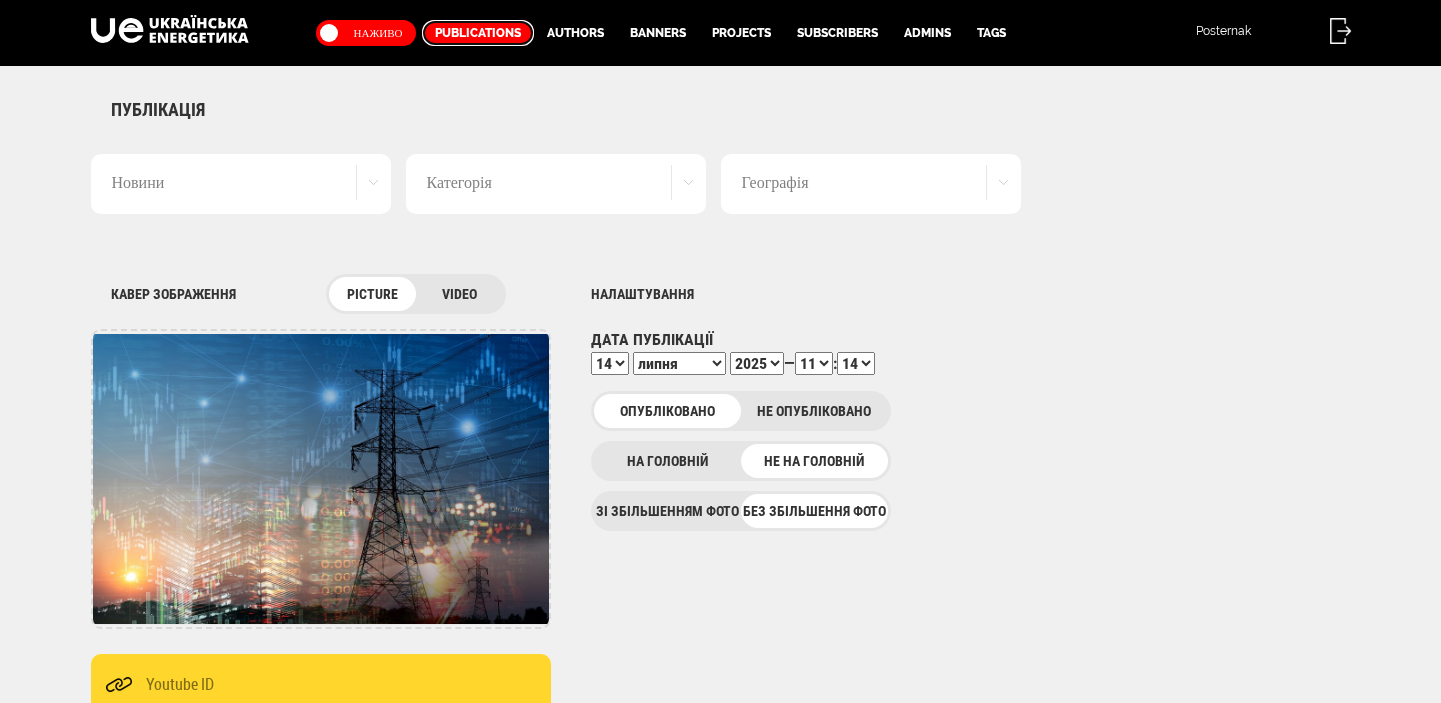 click on "Publications" at bounding box center [478, 33] 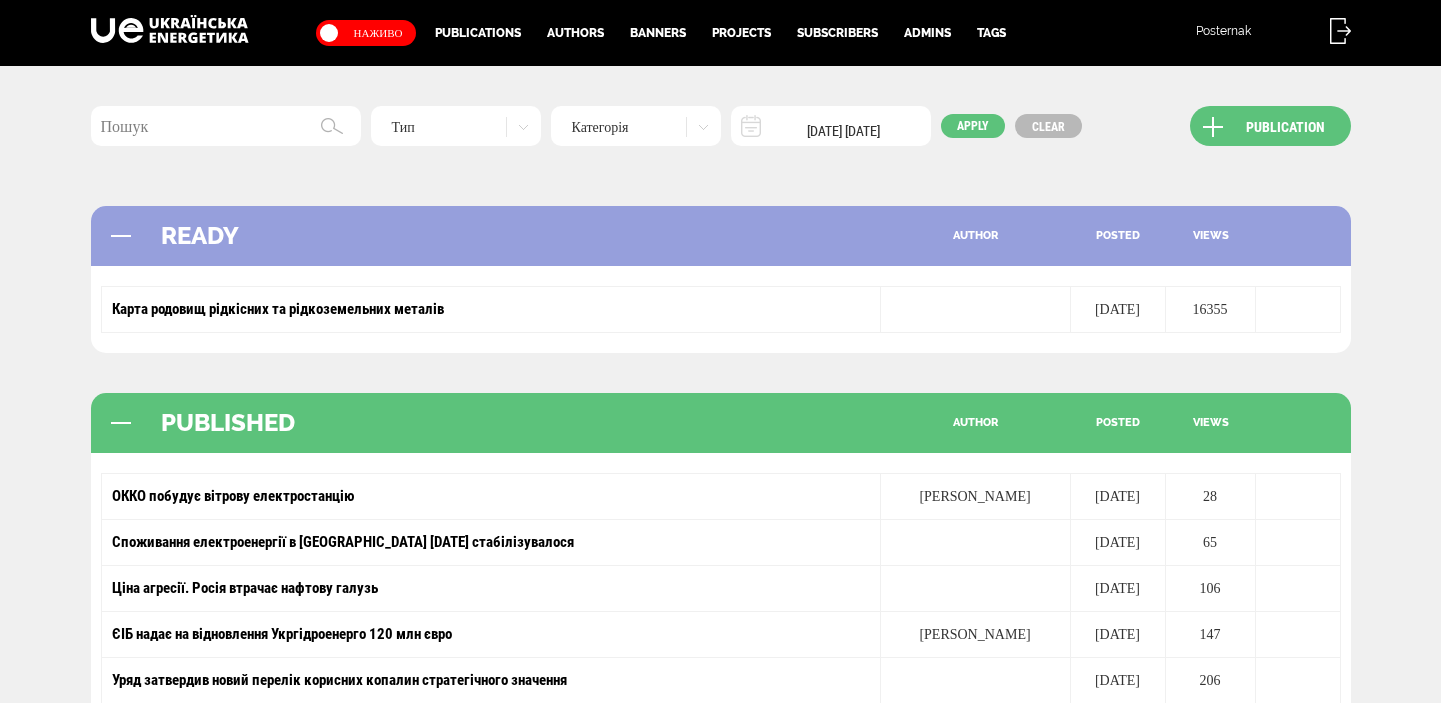 scroll, scrollTop: 0, scrollLeft: 0, axis: both 